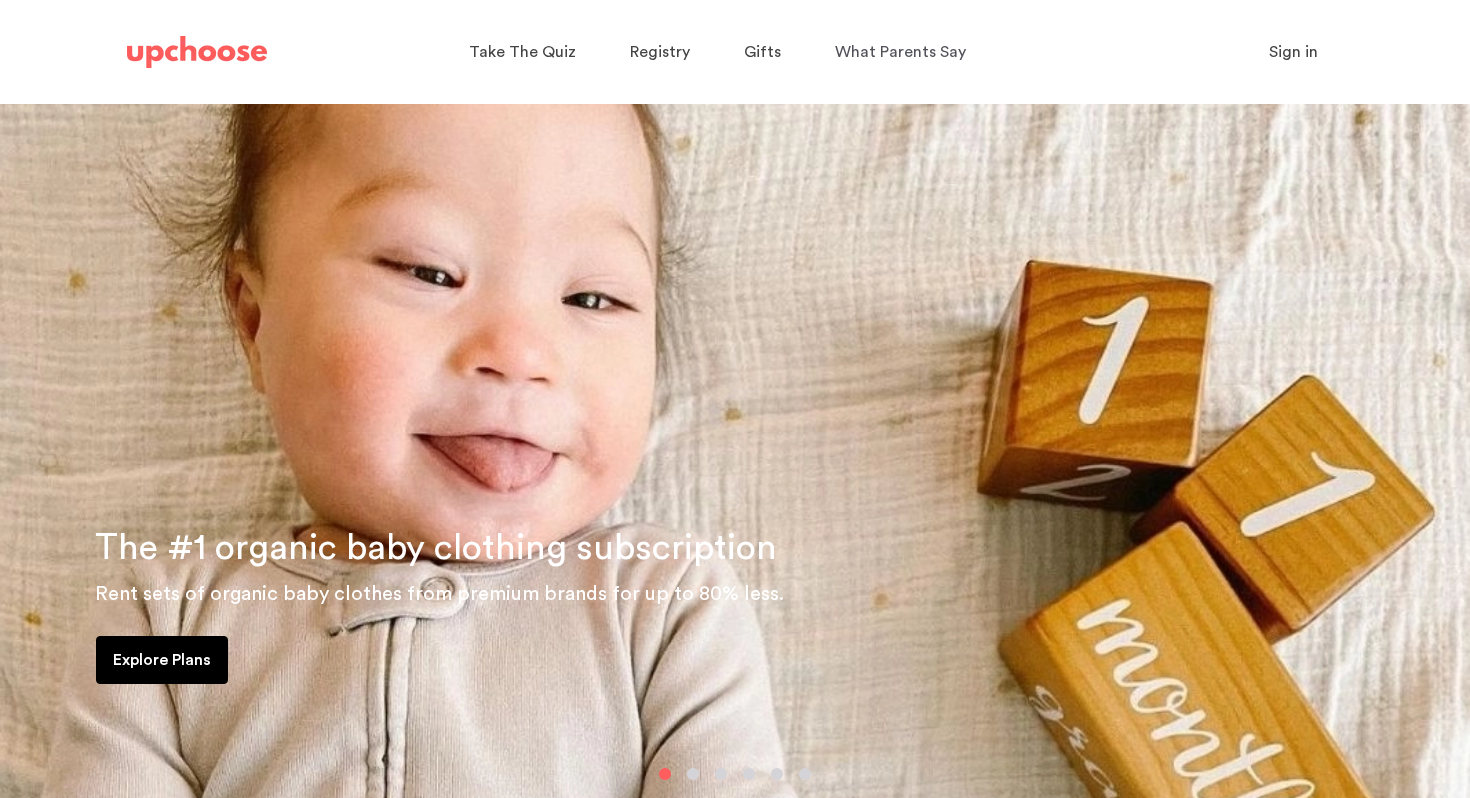 scroll, scrollTop: 0, scrollLeft: 0, axis: both 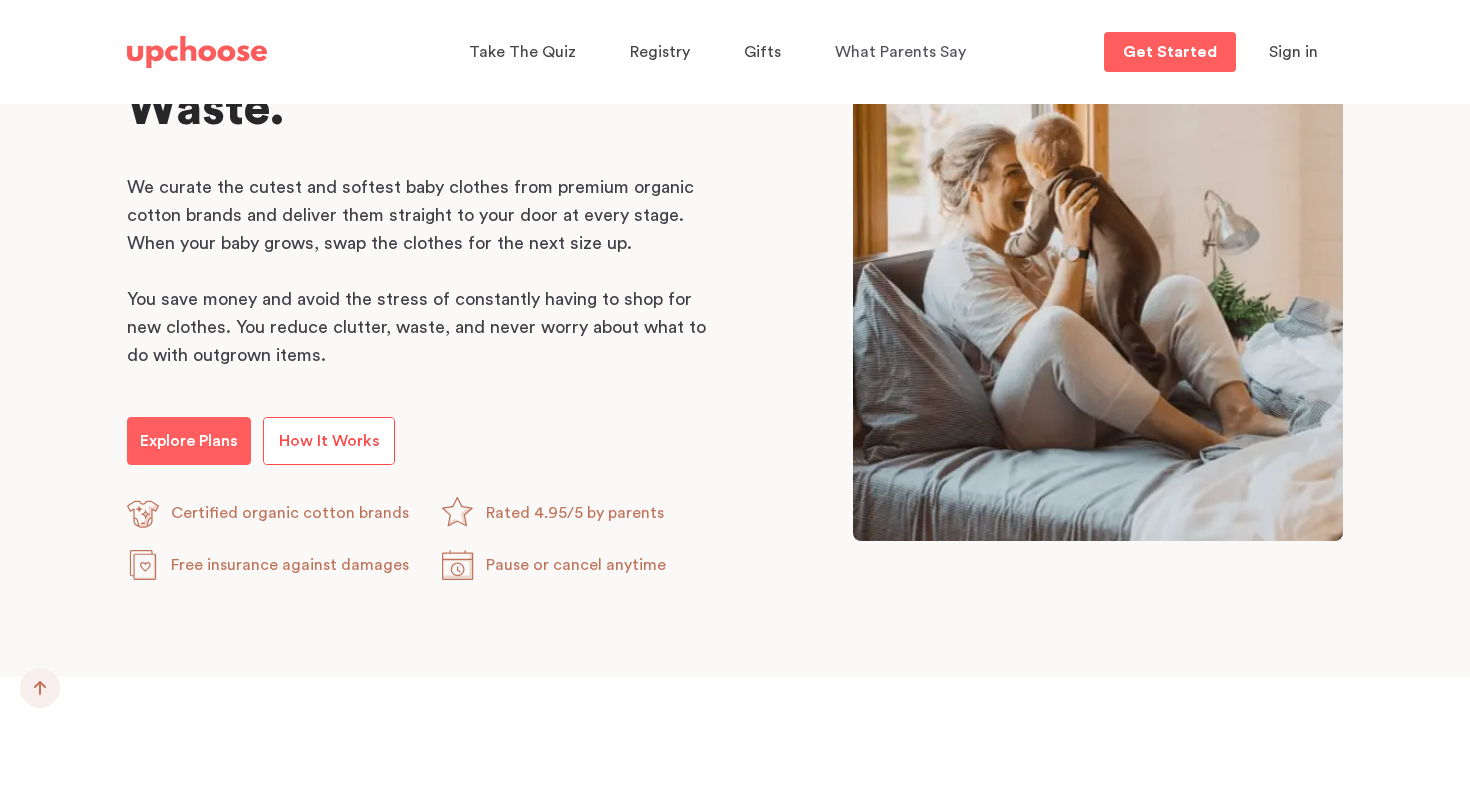 click on "How It Works" at bounding box center (329, 441) 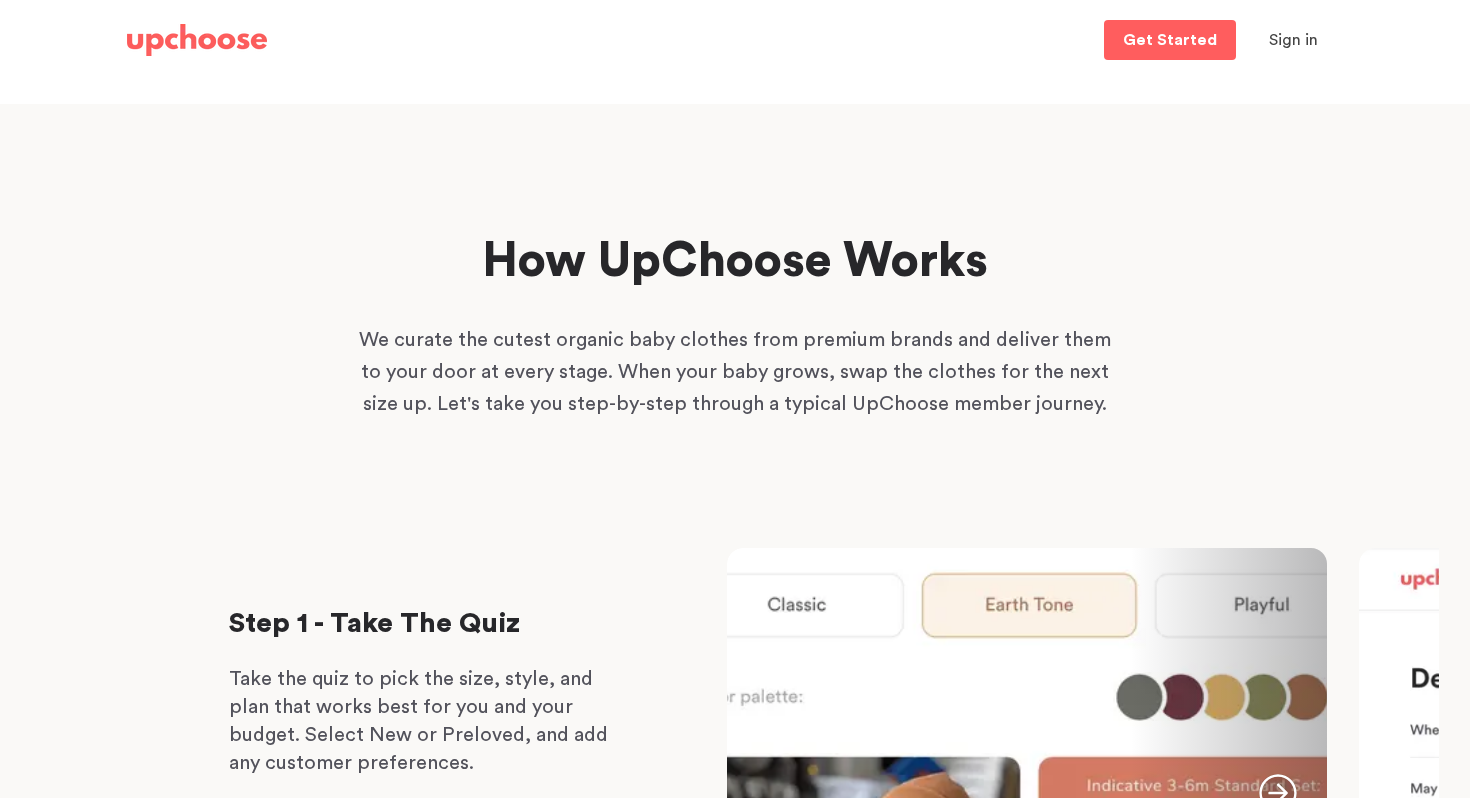 scroll, scrollTop: 0, scrollLeft: 0, axis: both 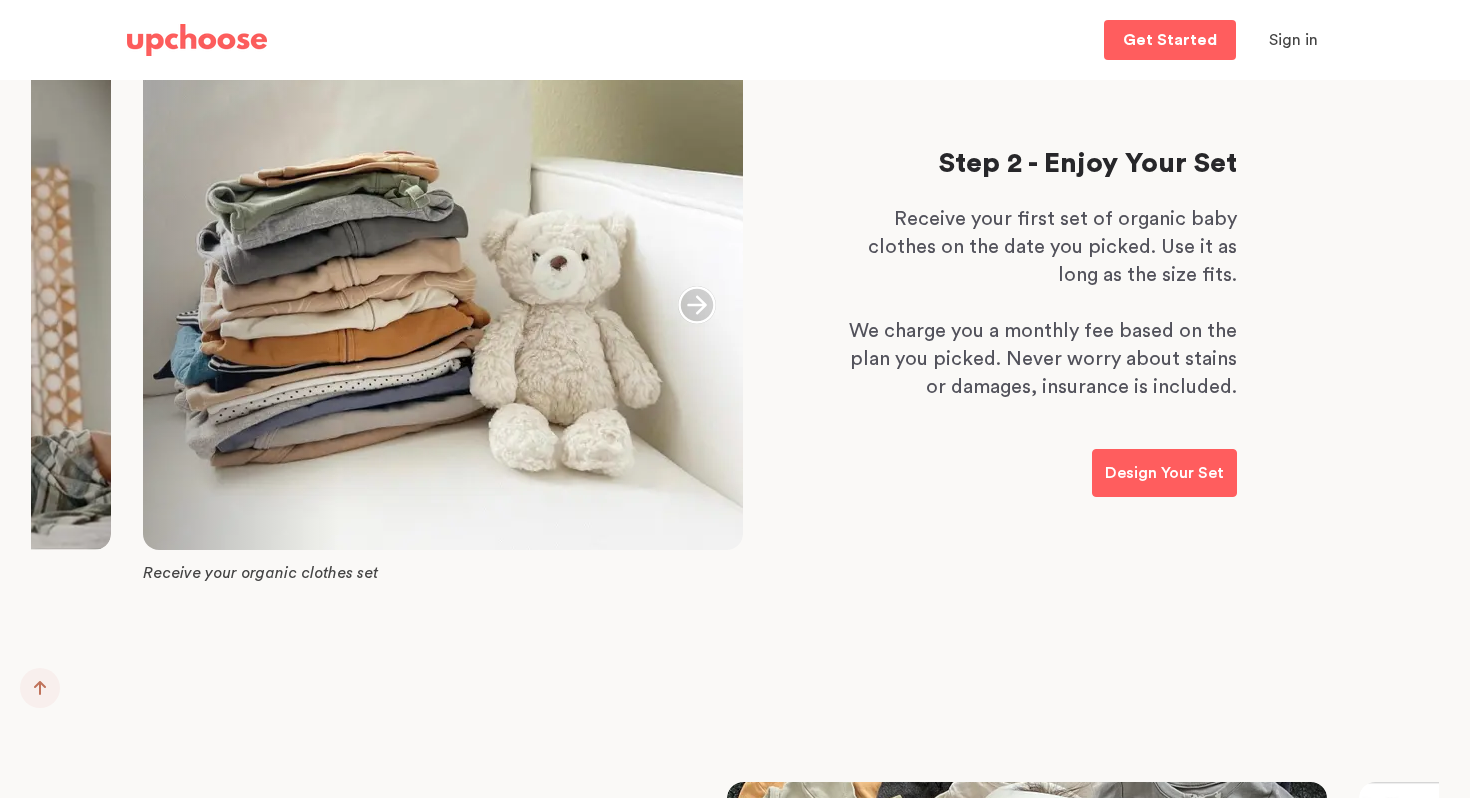 click 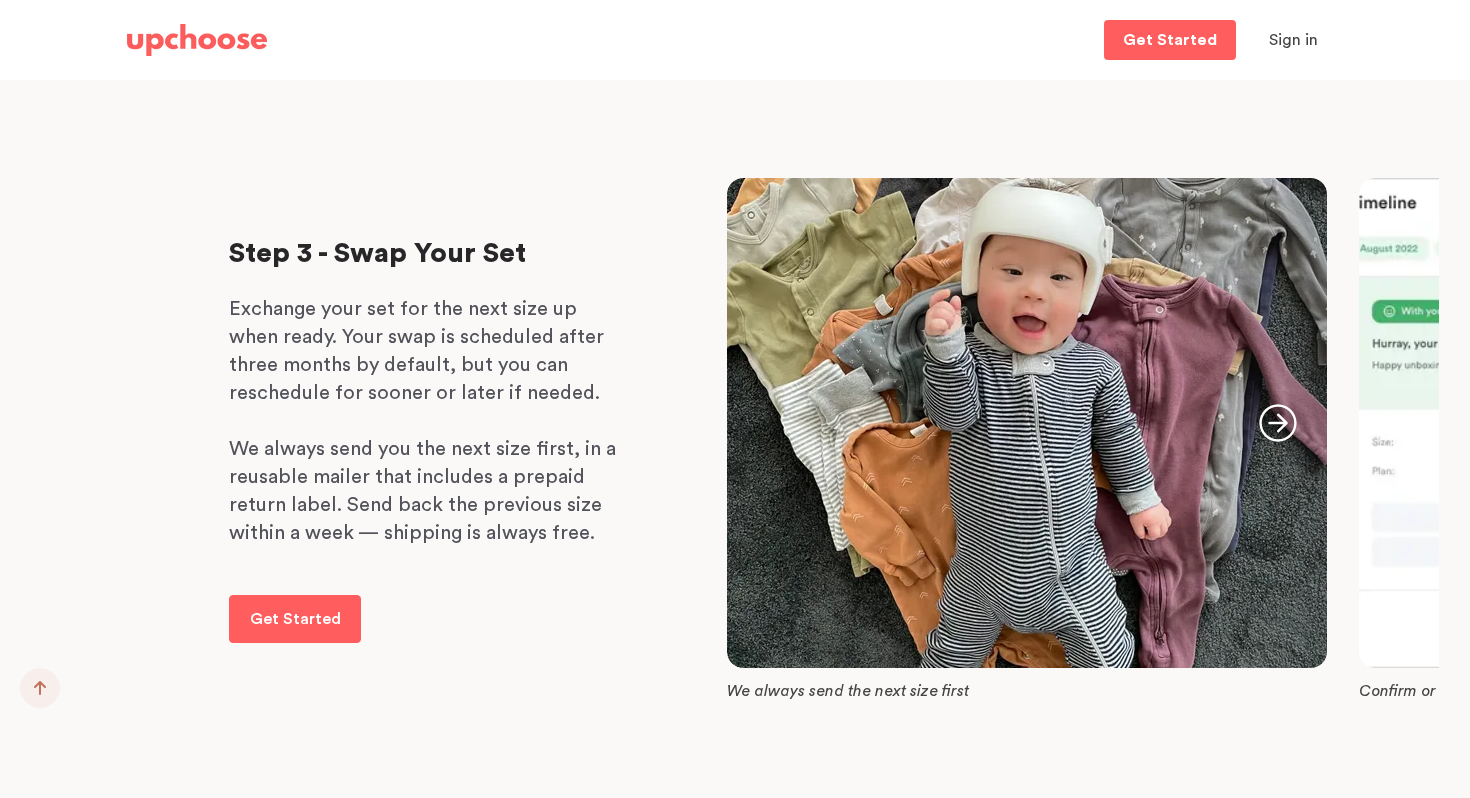 scroll, scrollTop: 1818, scrollLeft: 0, axis: vertical 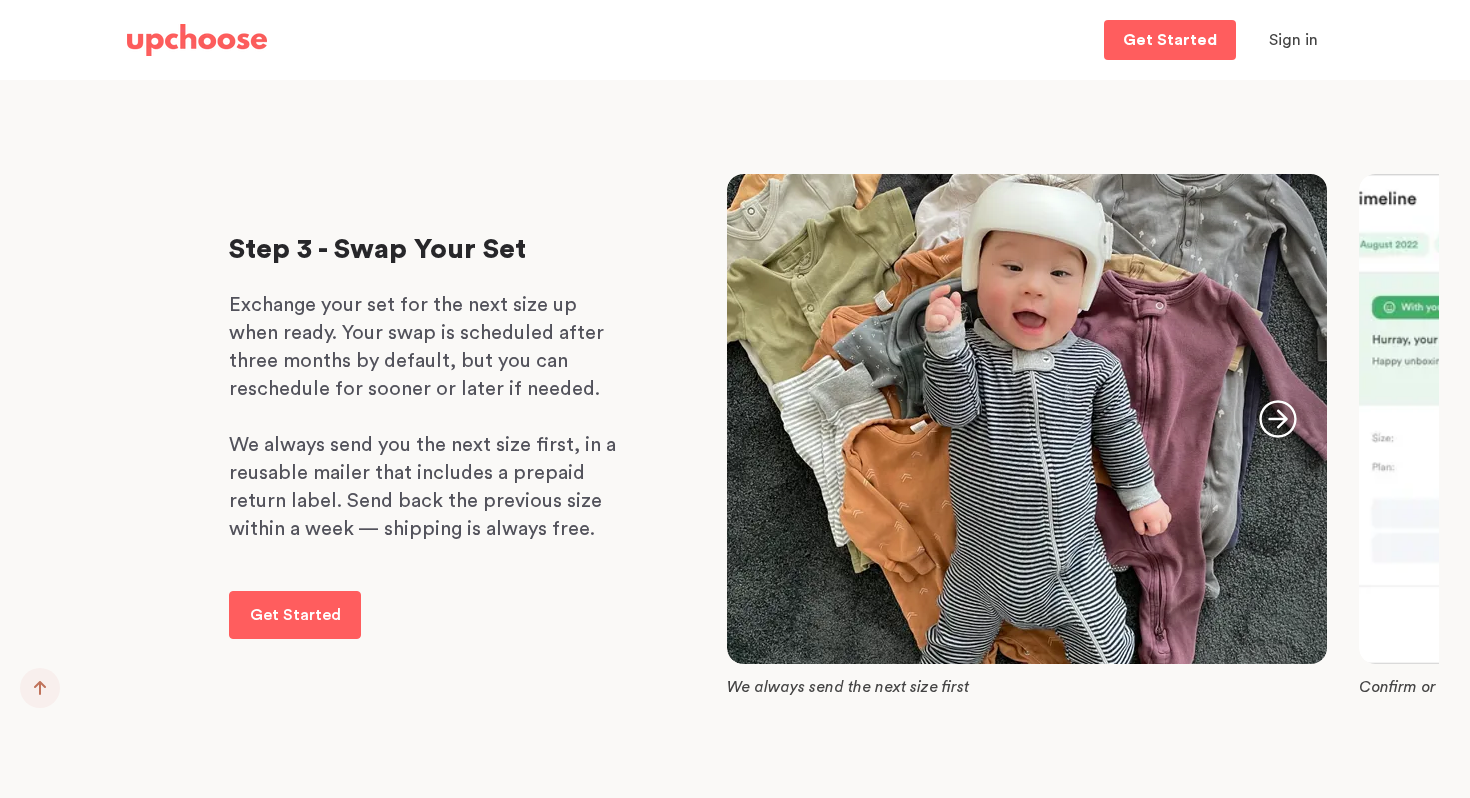 click 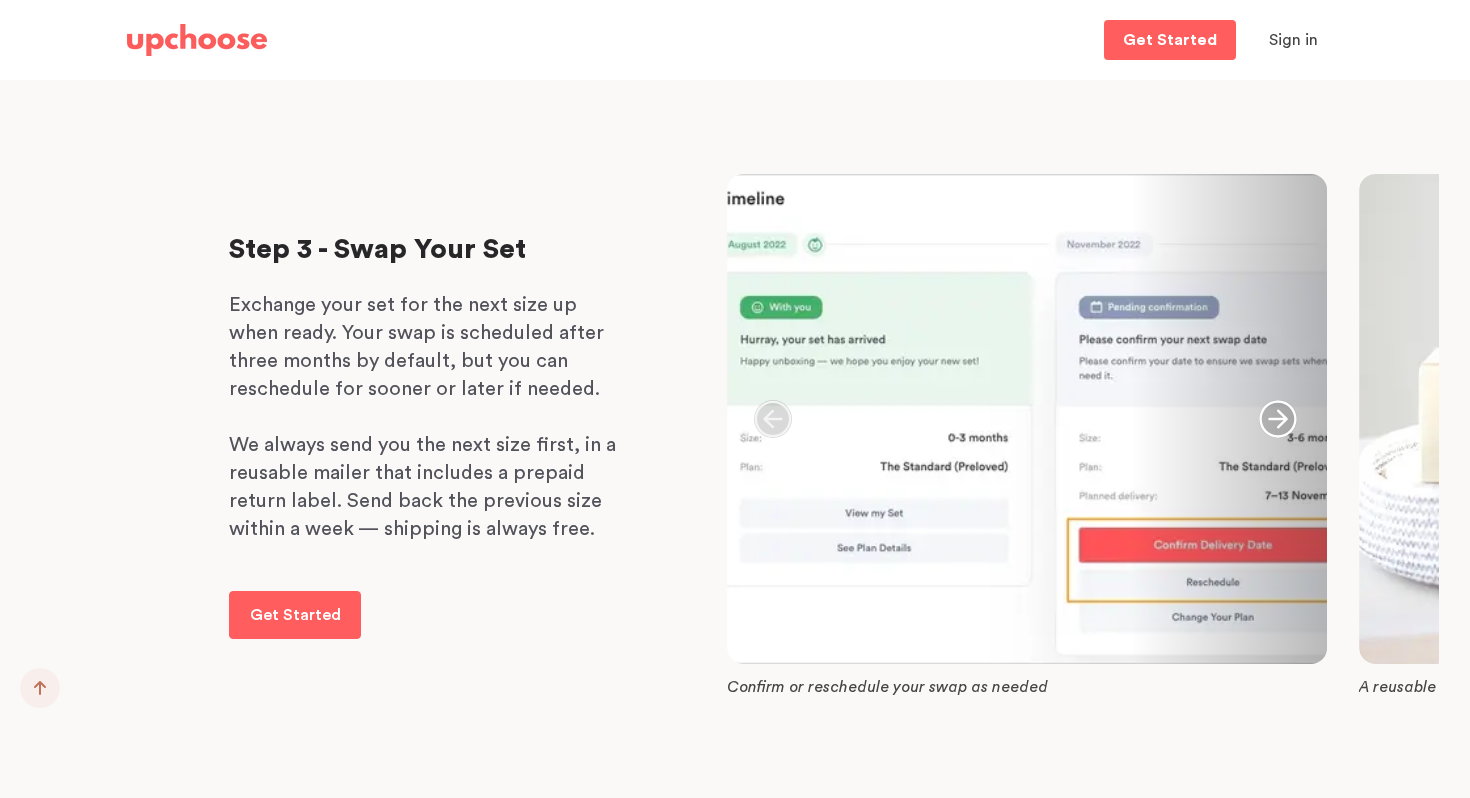 click 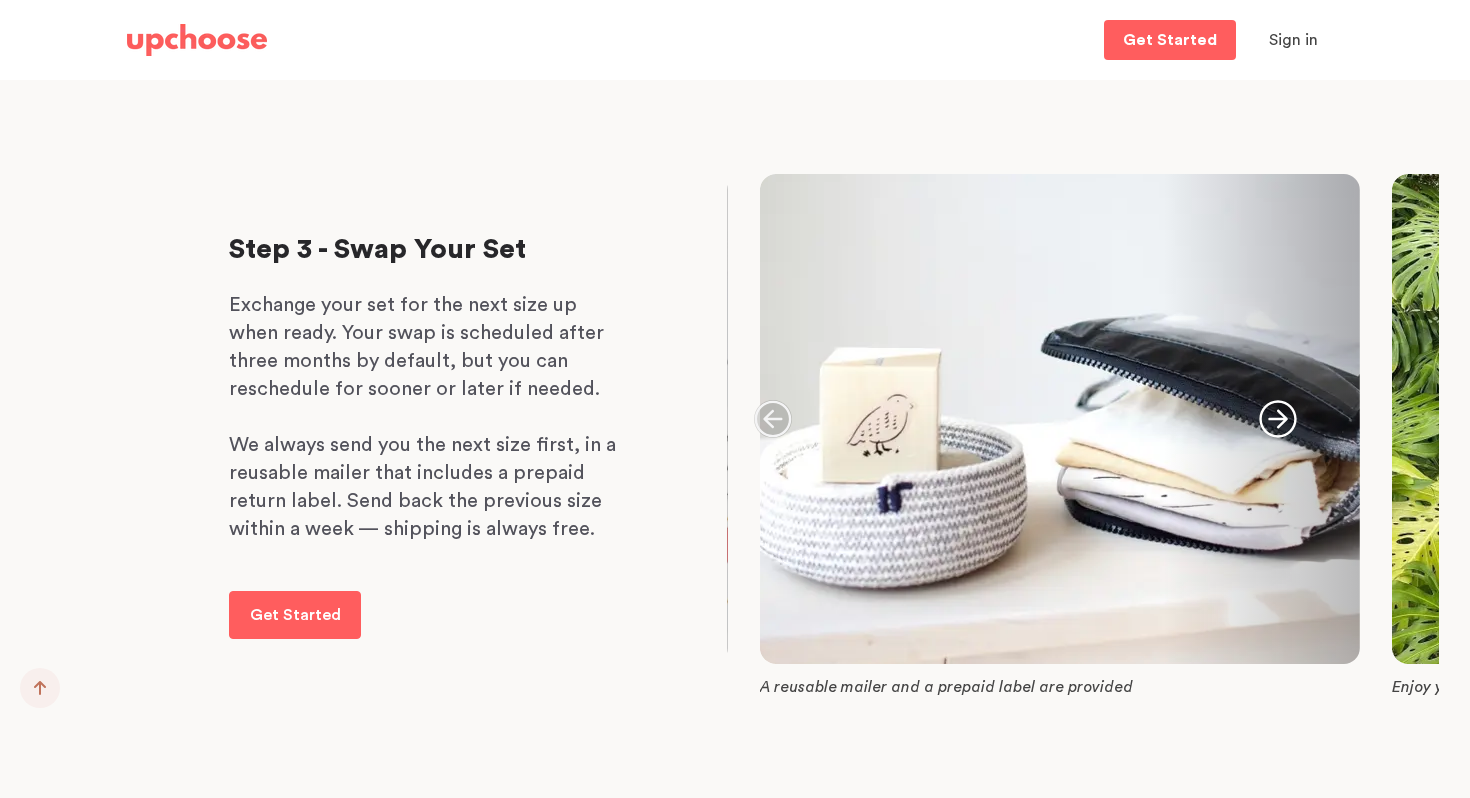click 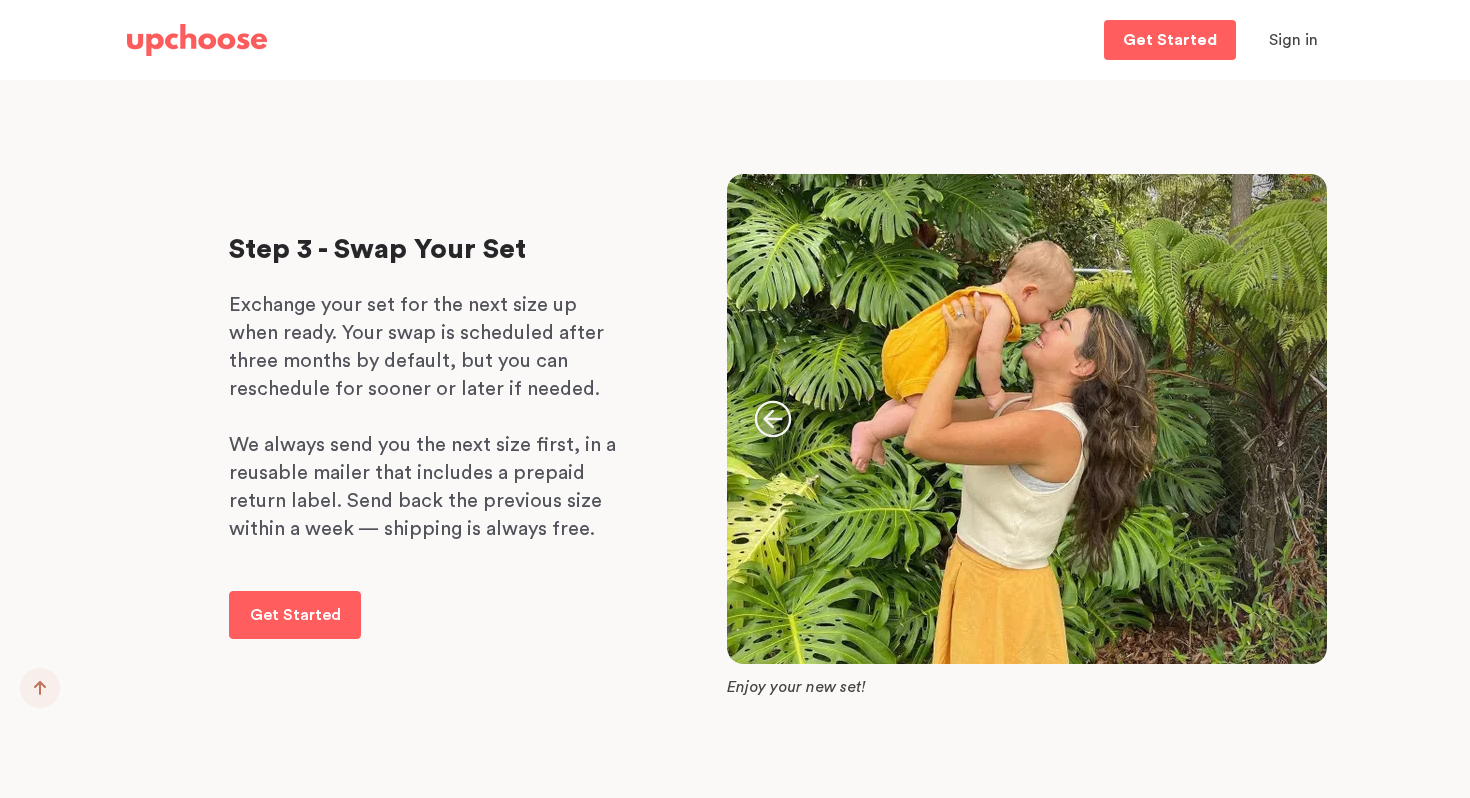 click 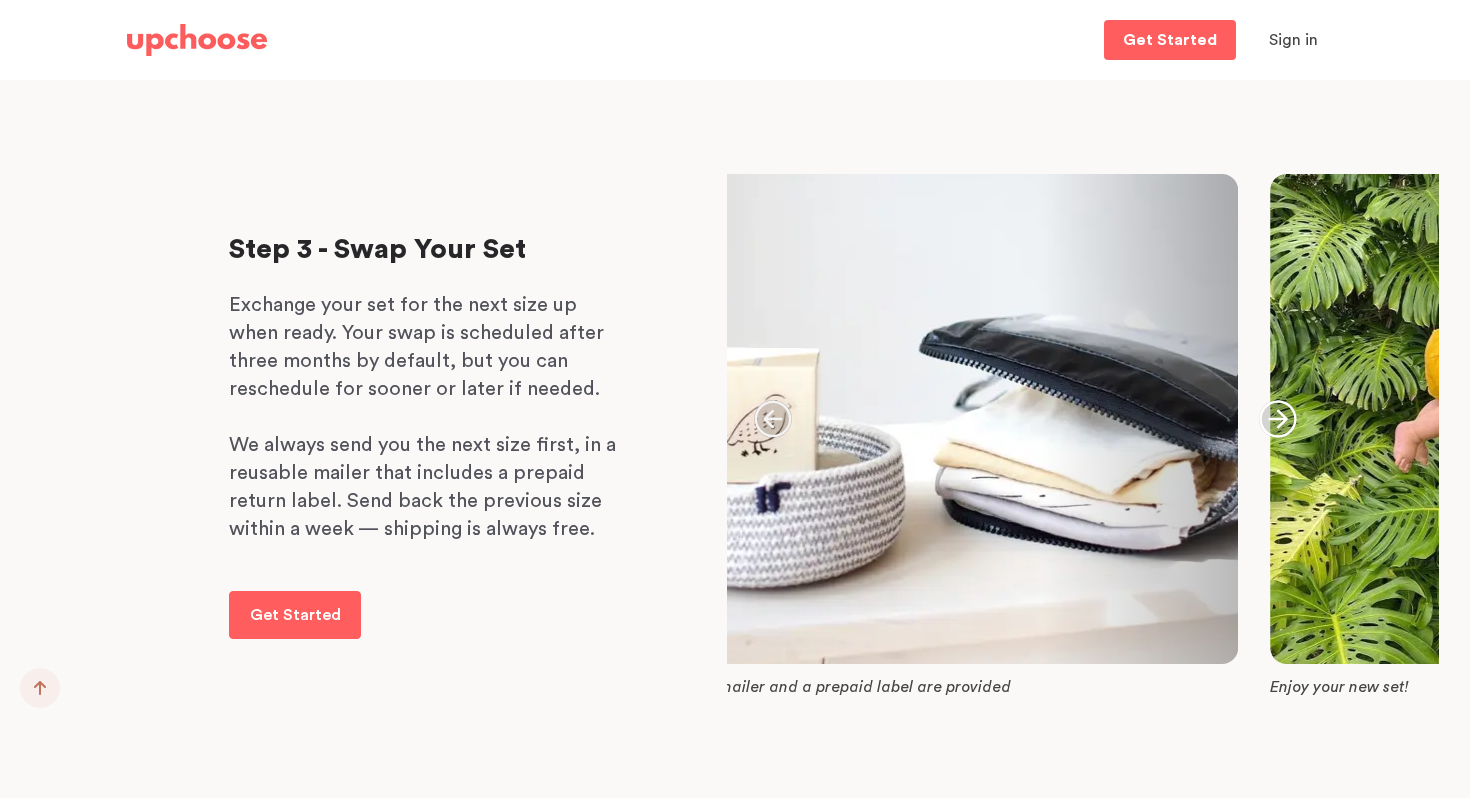 click 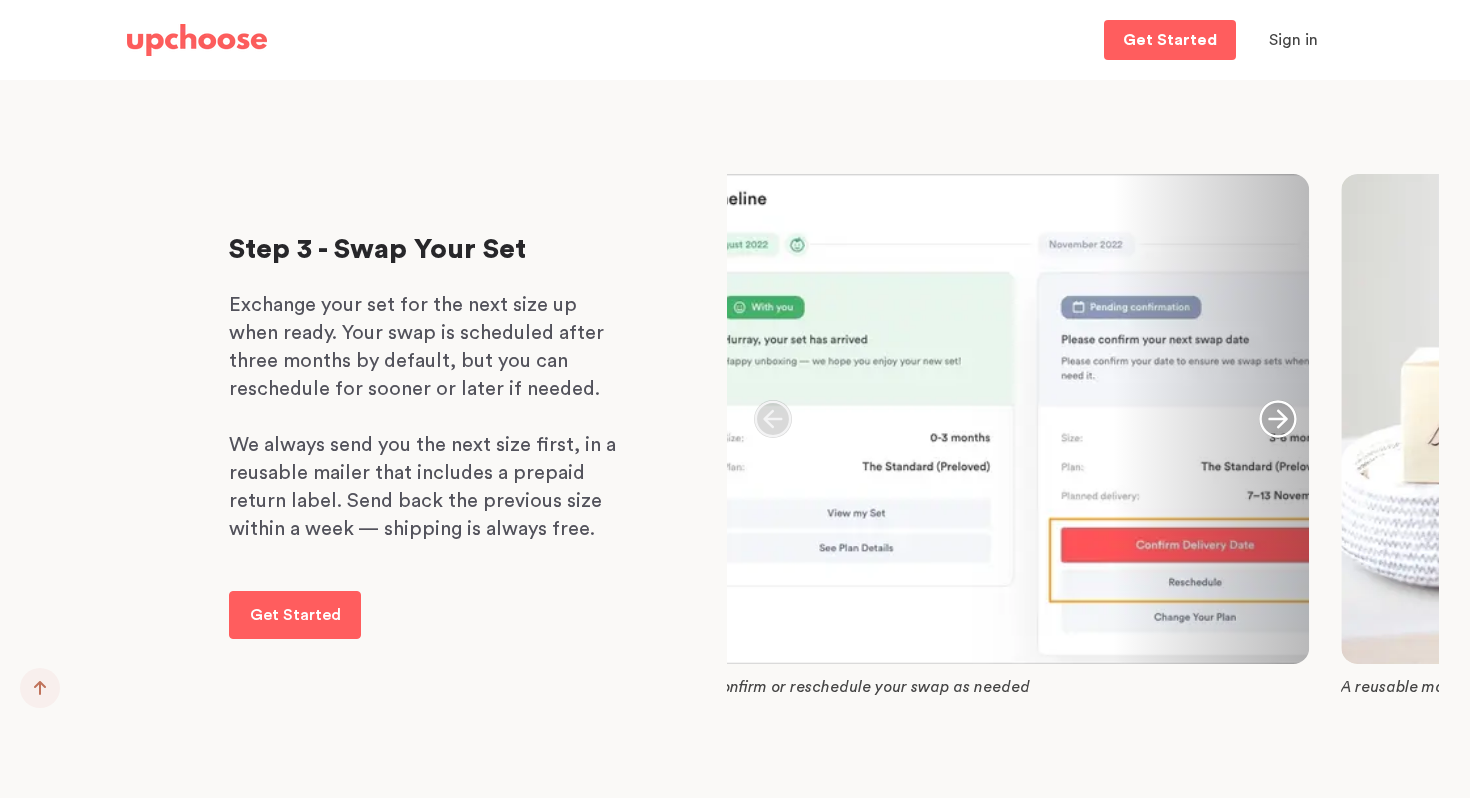click 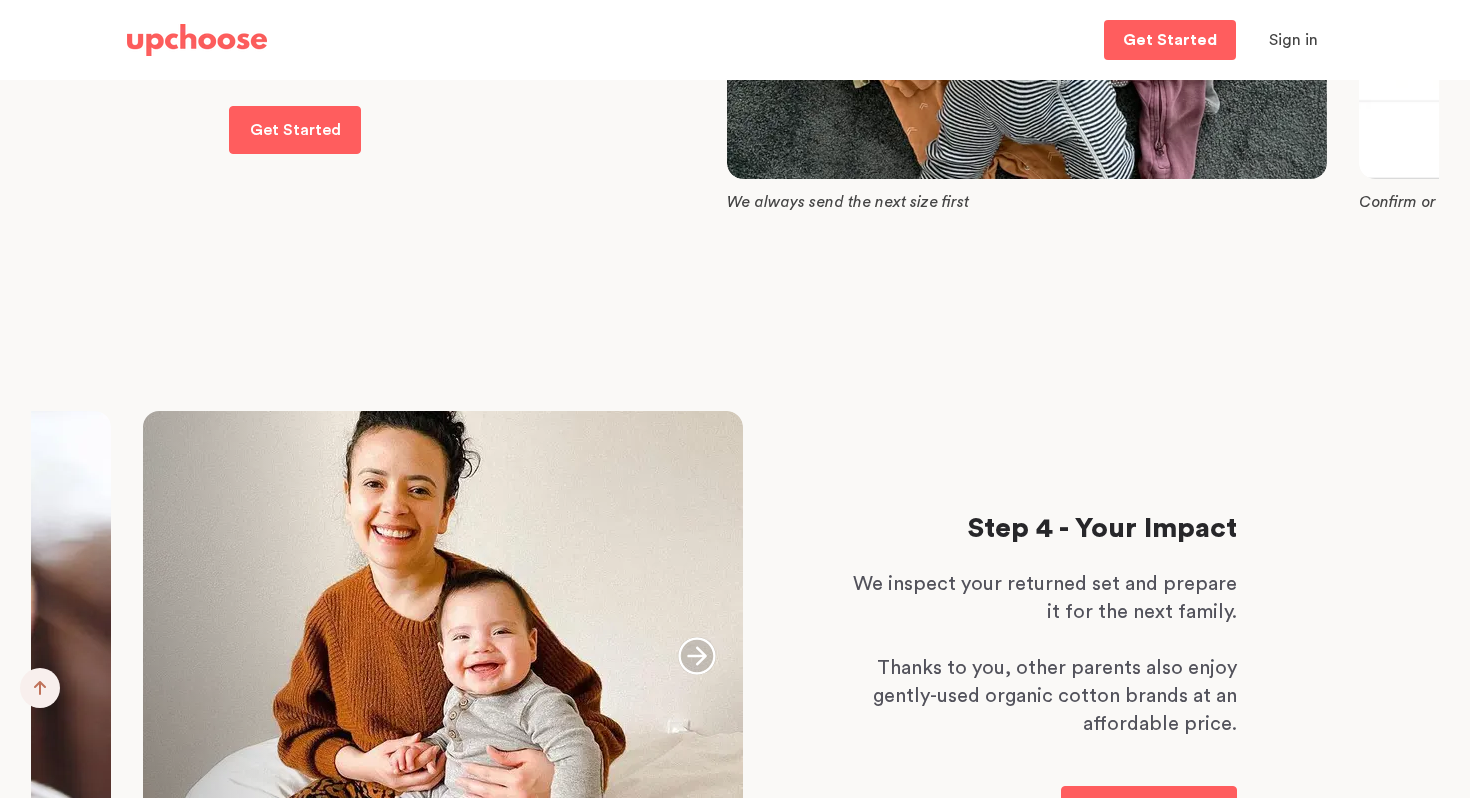 scroll, scrollTop: 2493, scrollLeft: 0, axis: vertical 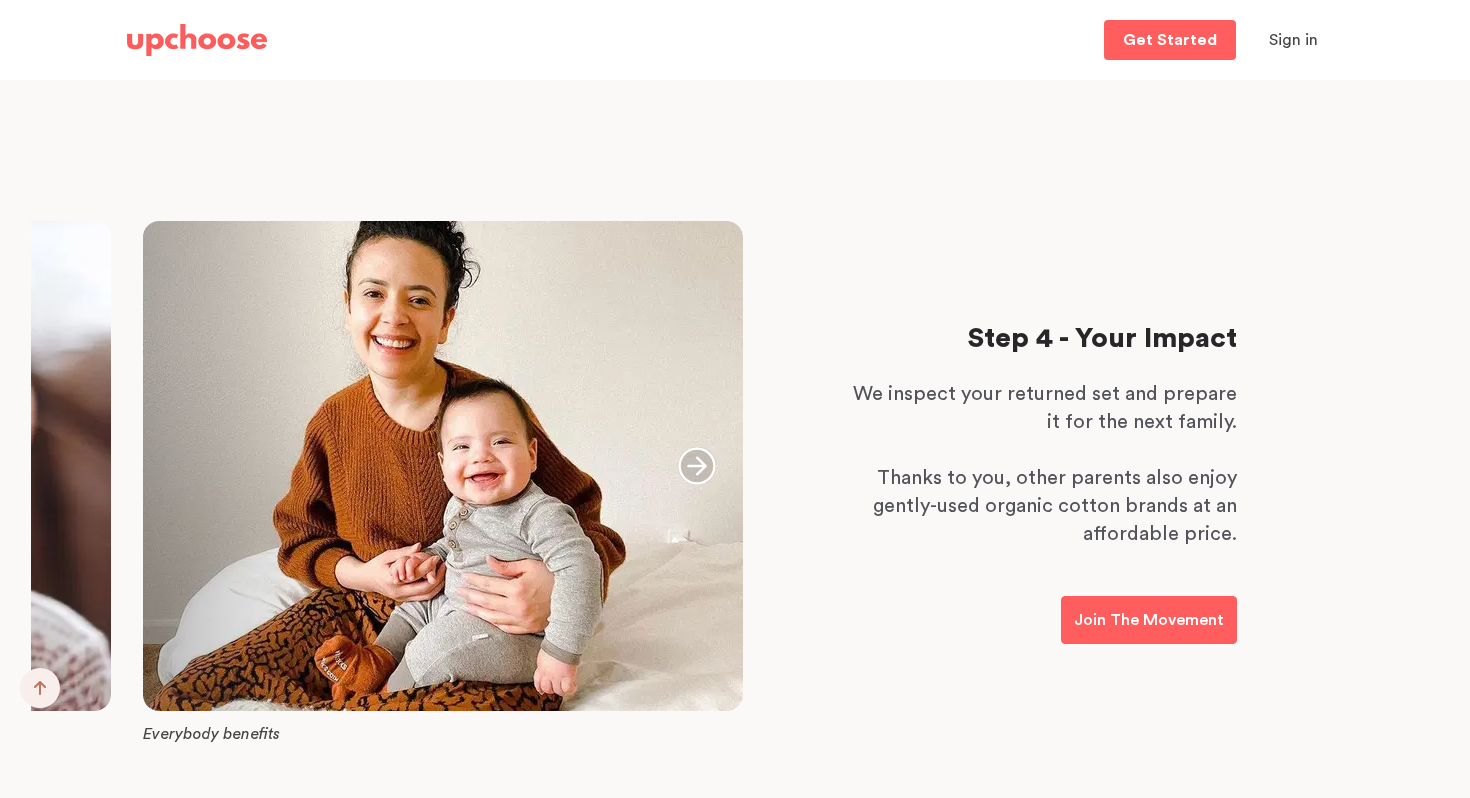 click 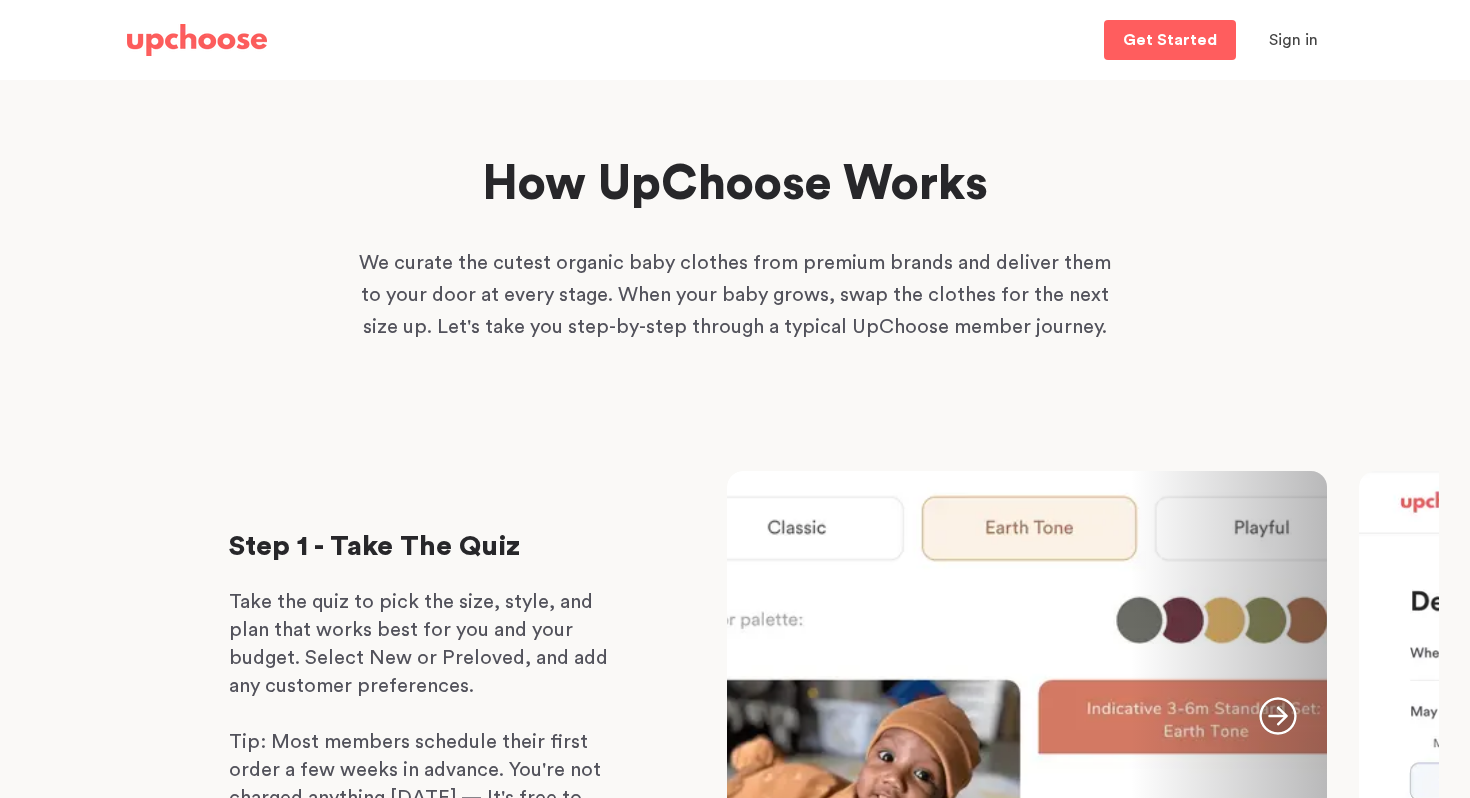 scroll, scrollTop: 0, scrollLeft: 0, axis: both 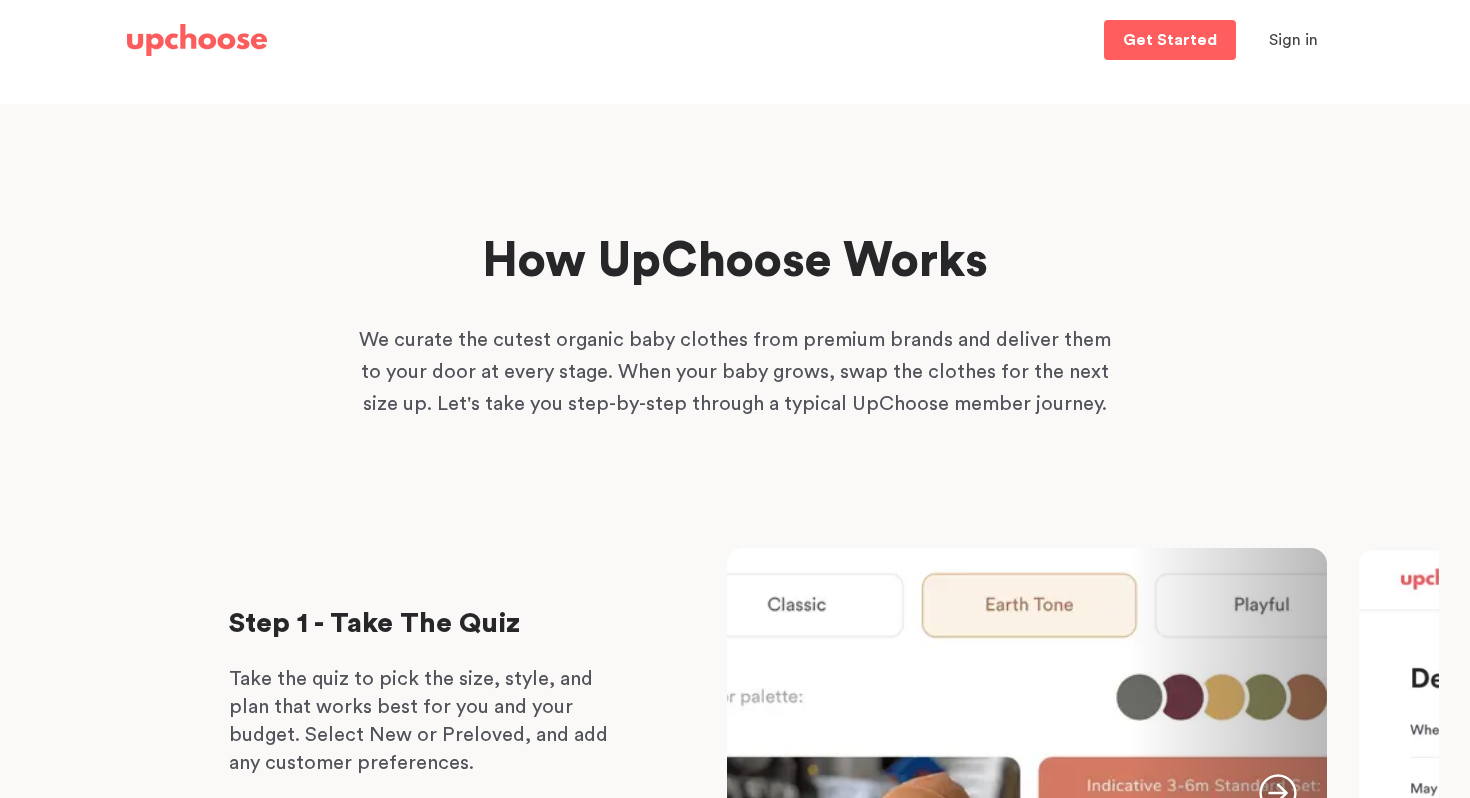 click at bounding box center [197, 40] 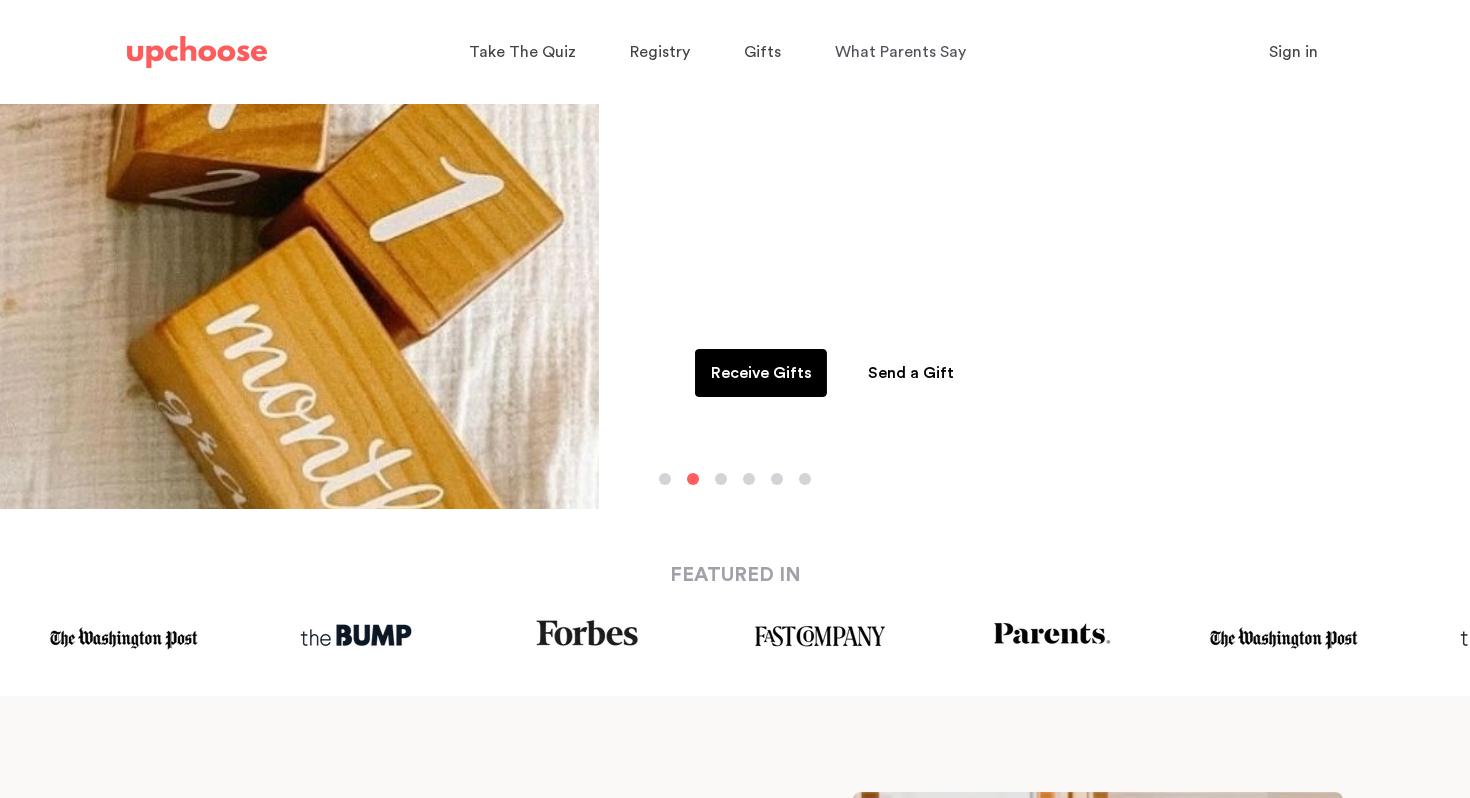 scroll, scrollTop: 297, scrollLeft: 0, axis: vertical 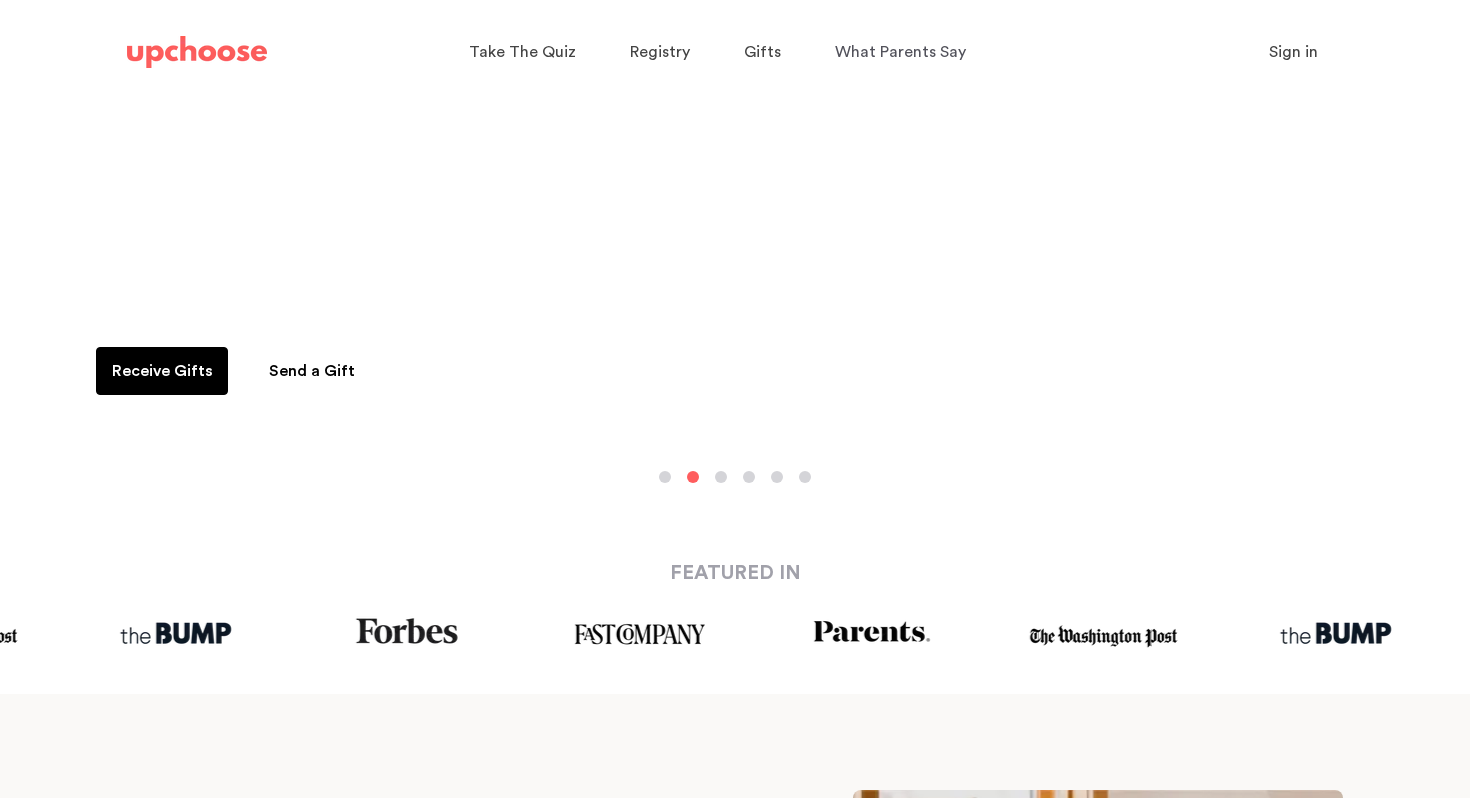 click at bounding box center [665, 477] 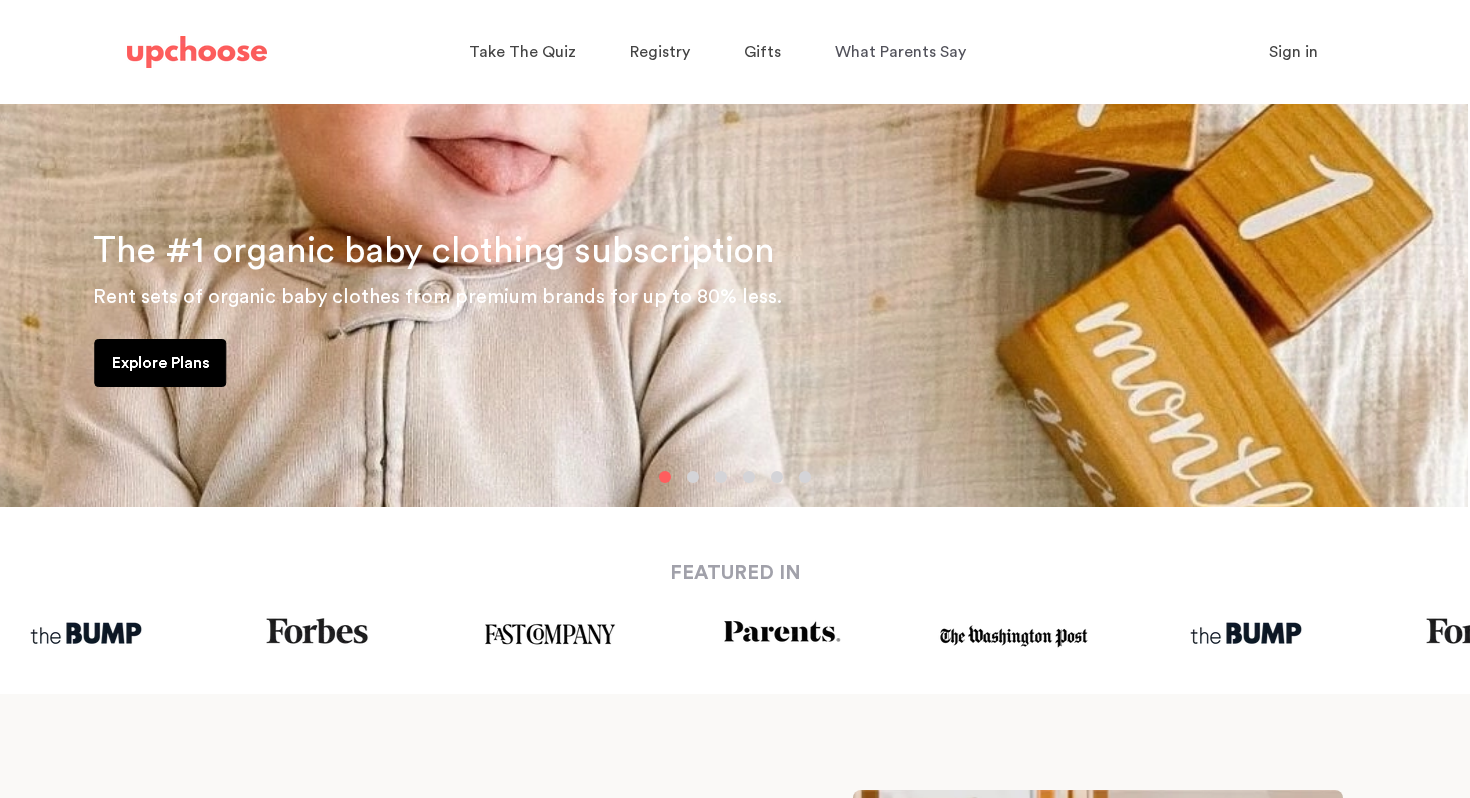 click on "Explore Plans" at bounding box center [161, 363] 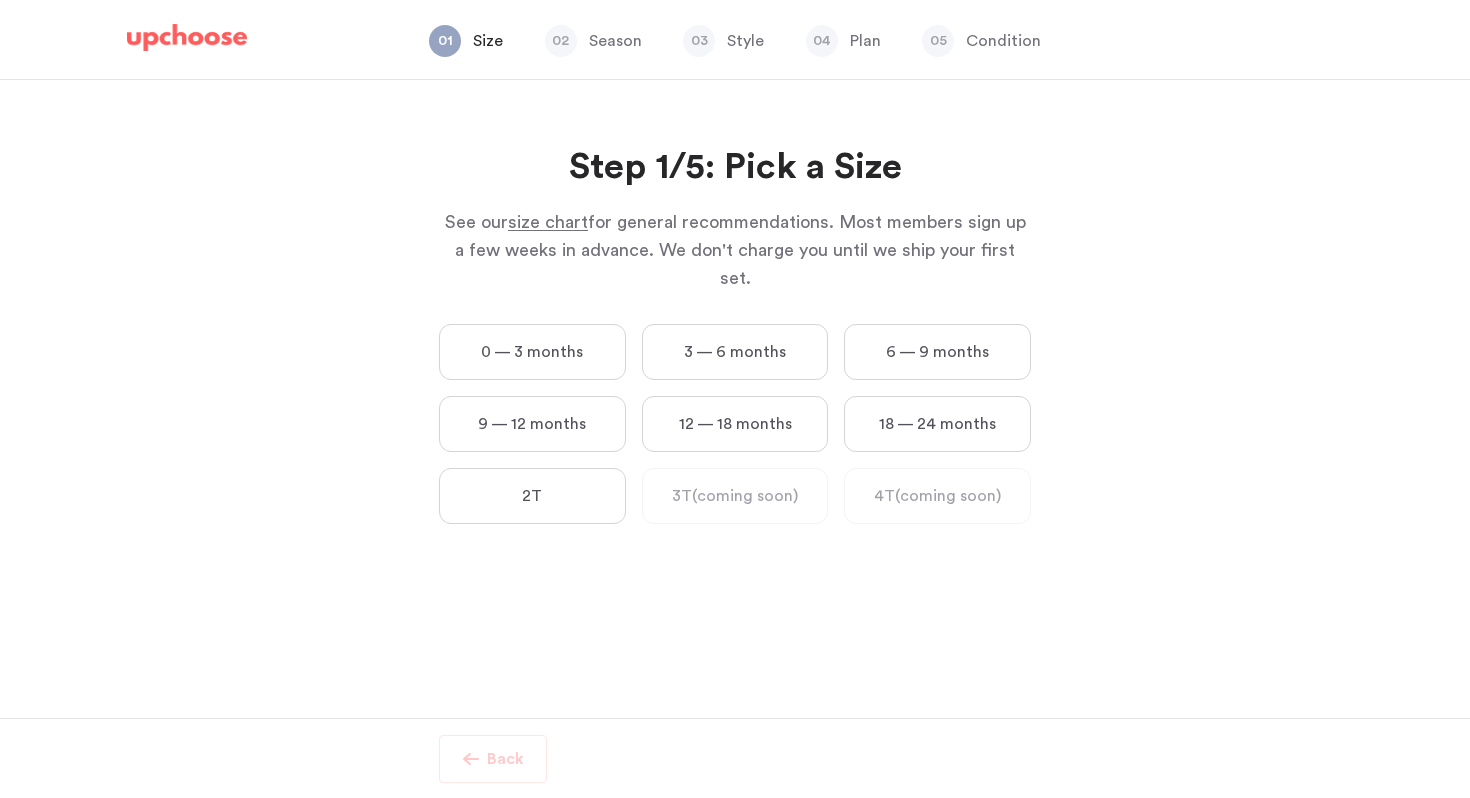 scroll, scrollTop: 0, scrollLeft: 0, axis: both 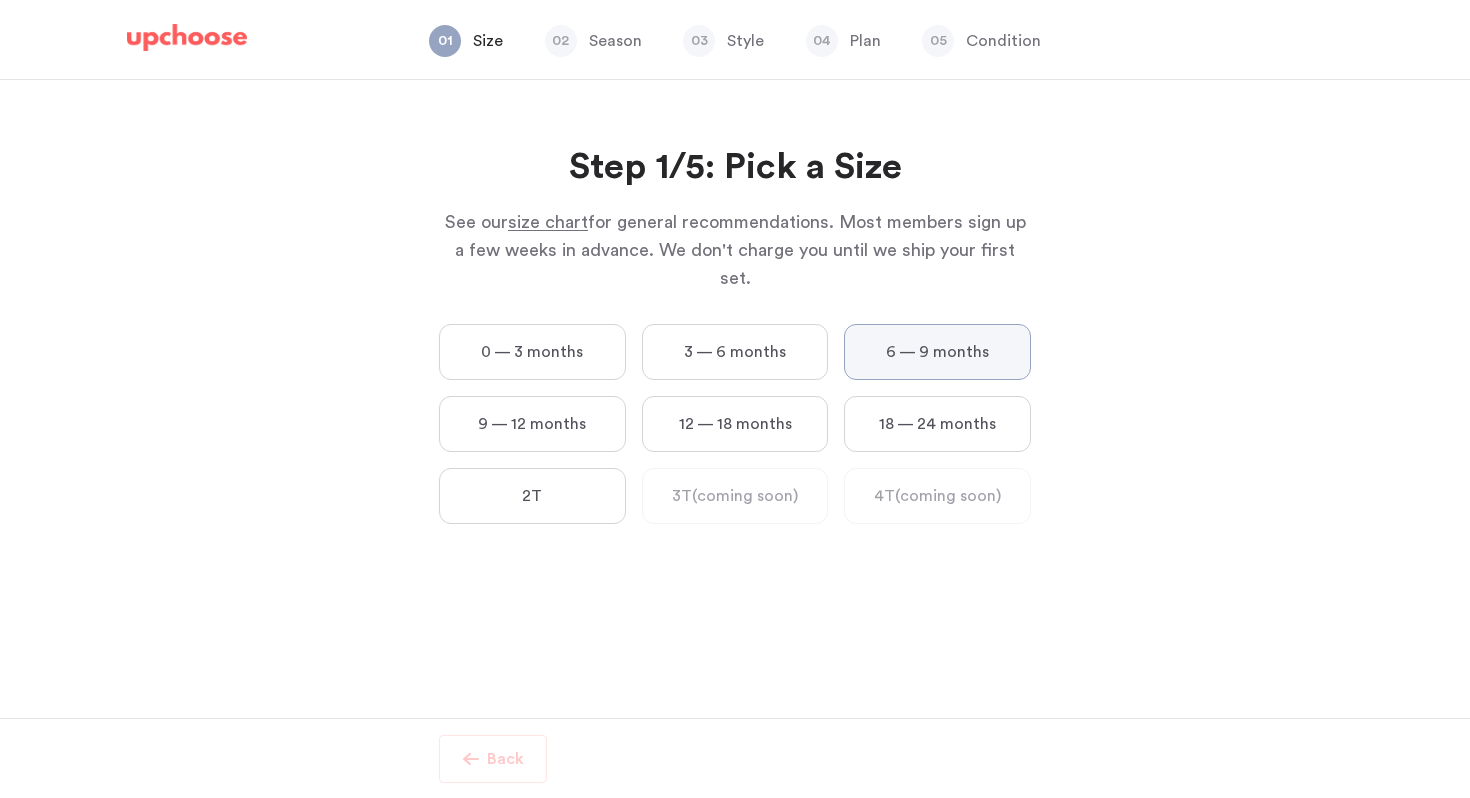click on "6 — 9 months" at bounding box center (0, 0) 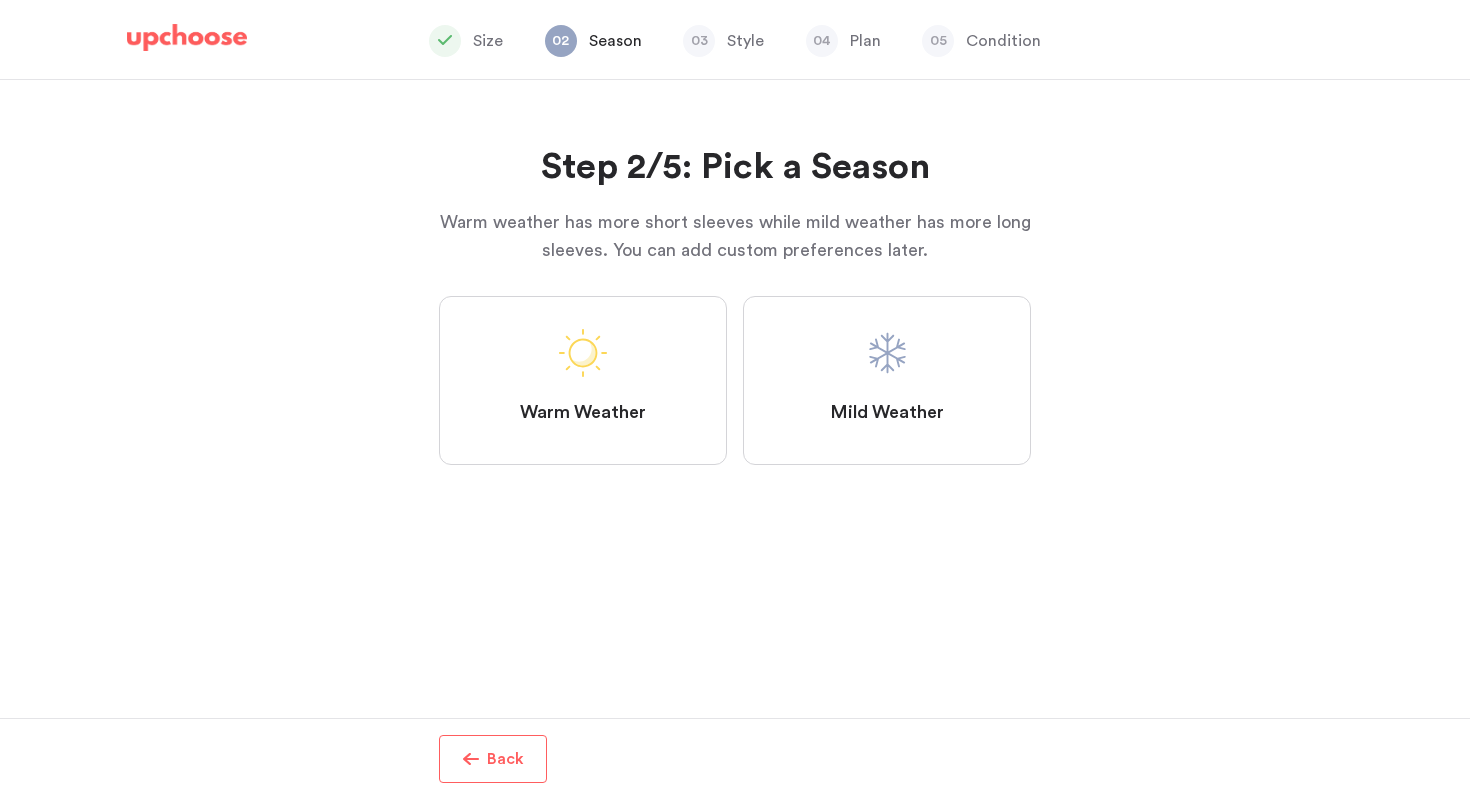 click on "Warm Weather" at bounding box center [583, 380] 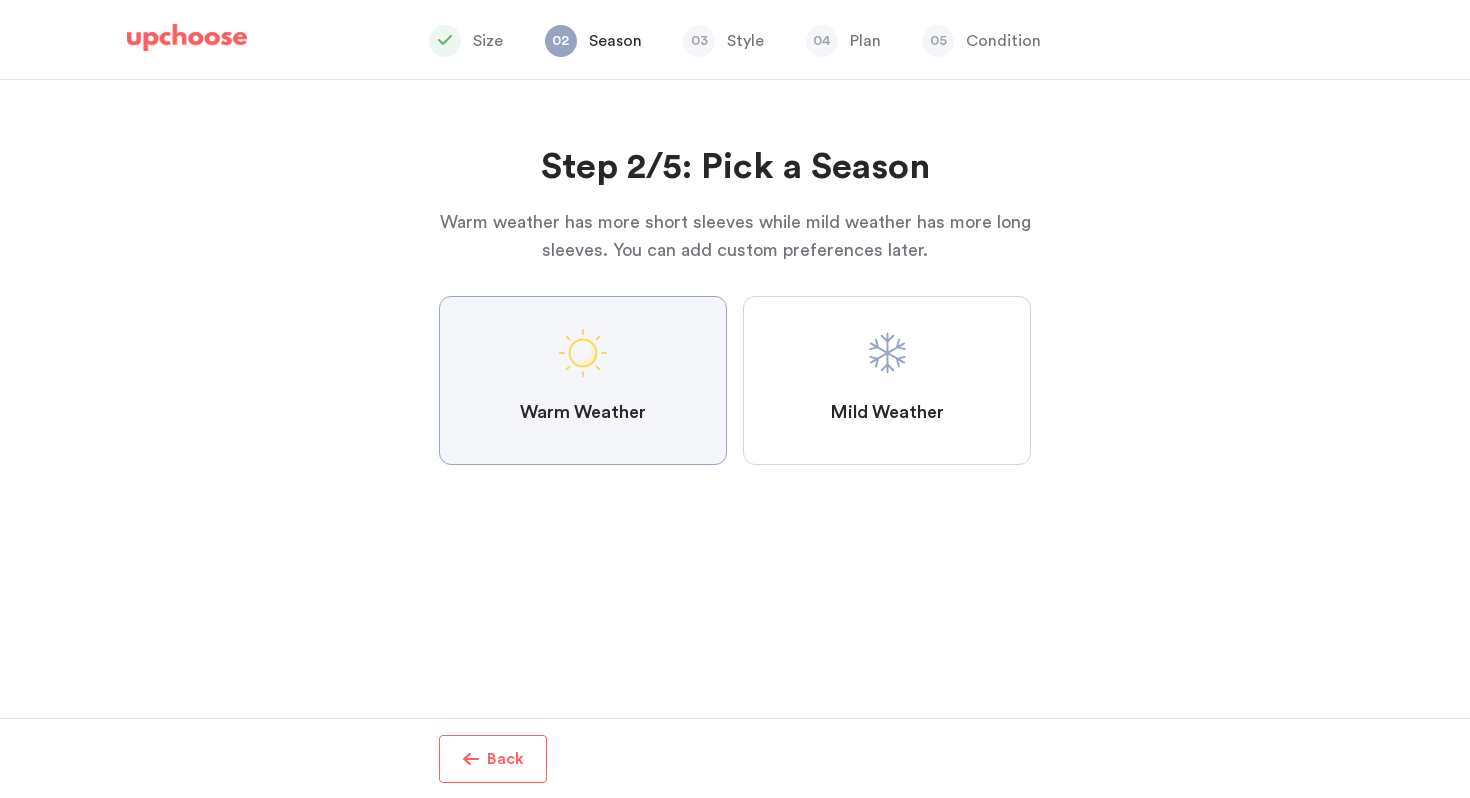 click on "Warm Weather" at bounding box center [0, 0] 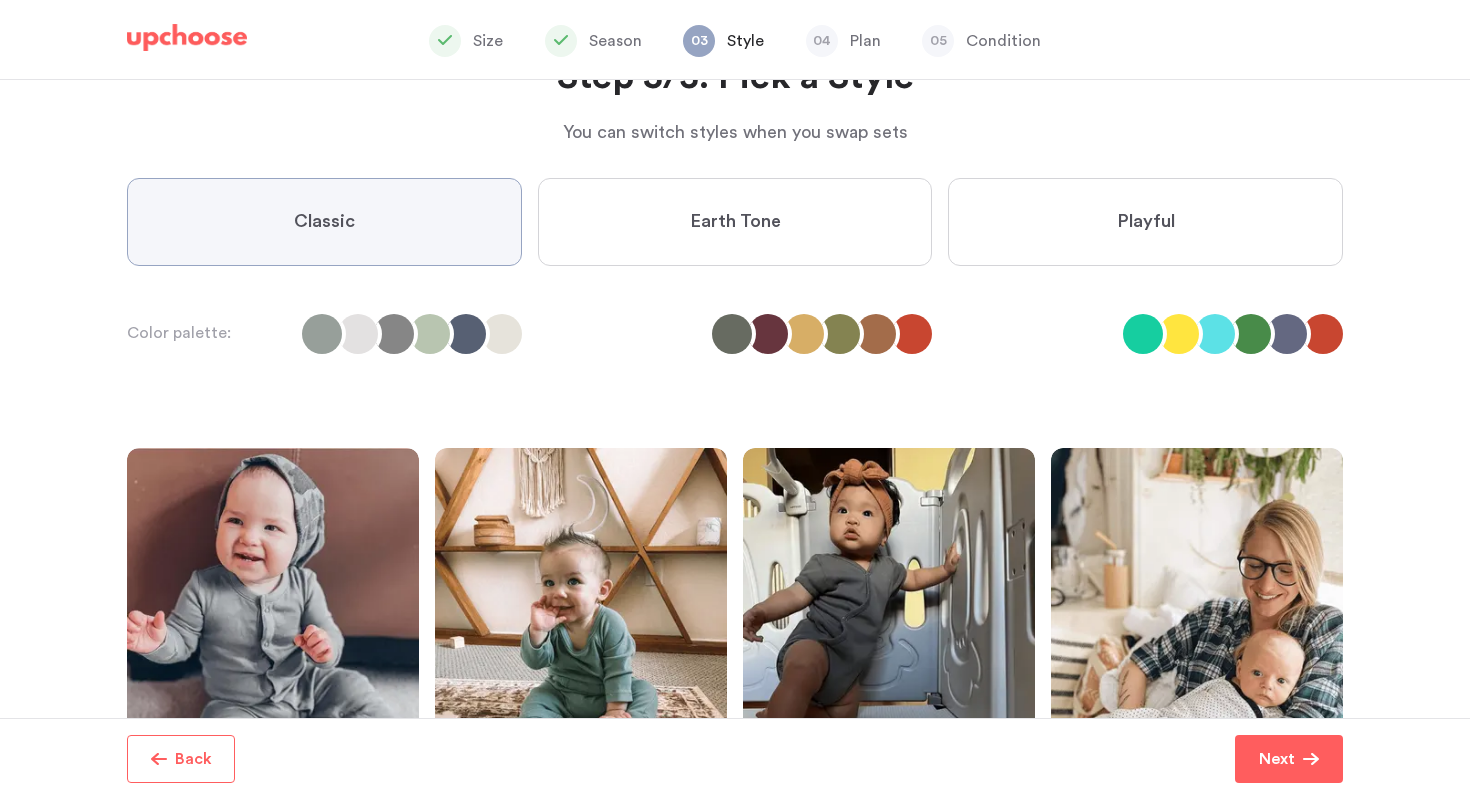 scroll, scrollTop: 85, scrollLeft: 0, axis: vertical 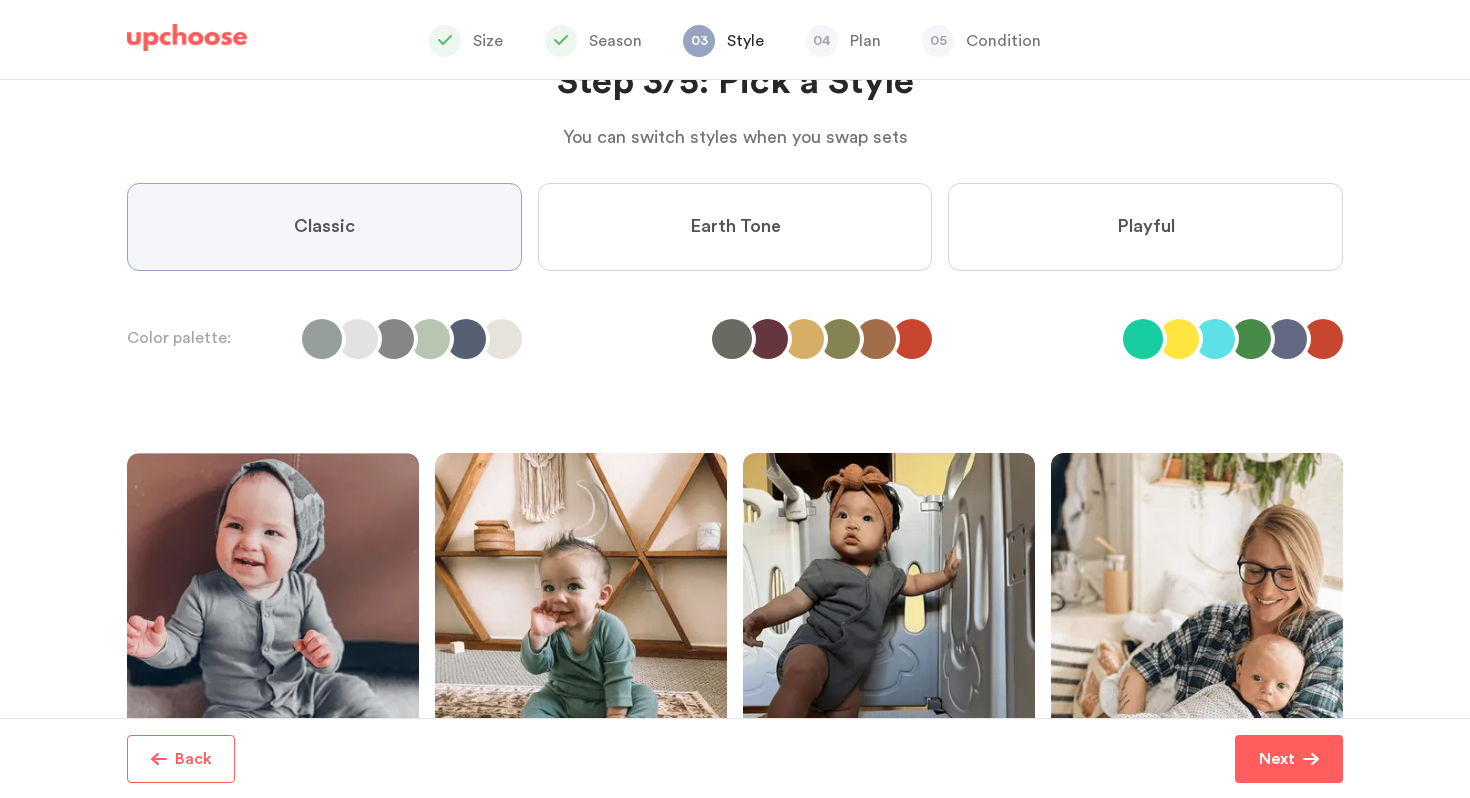 click on "Earth Tone" at bounding box center (735, 227) 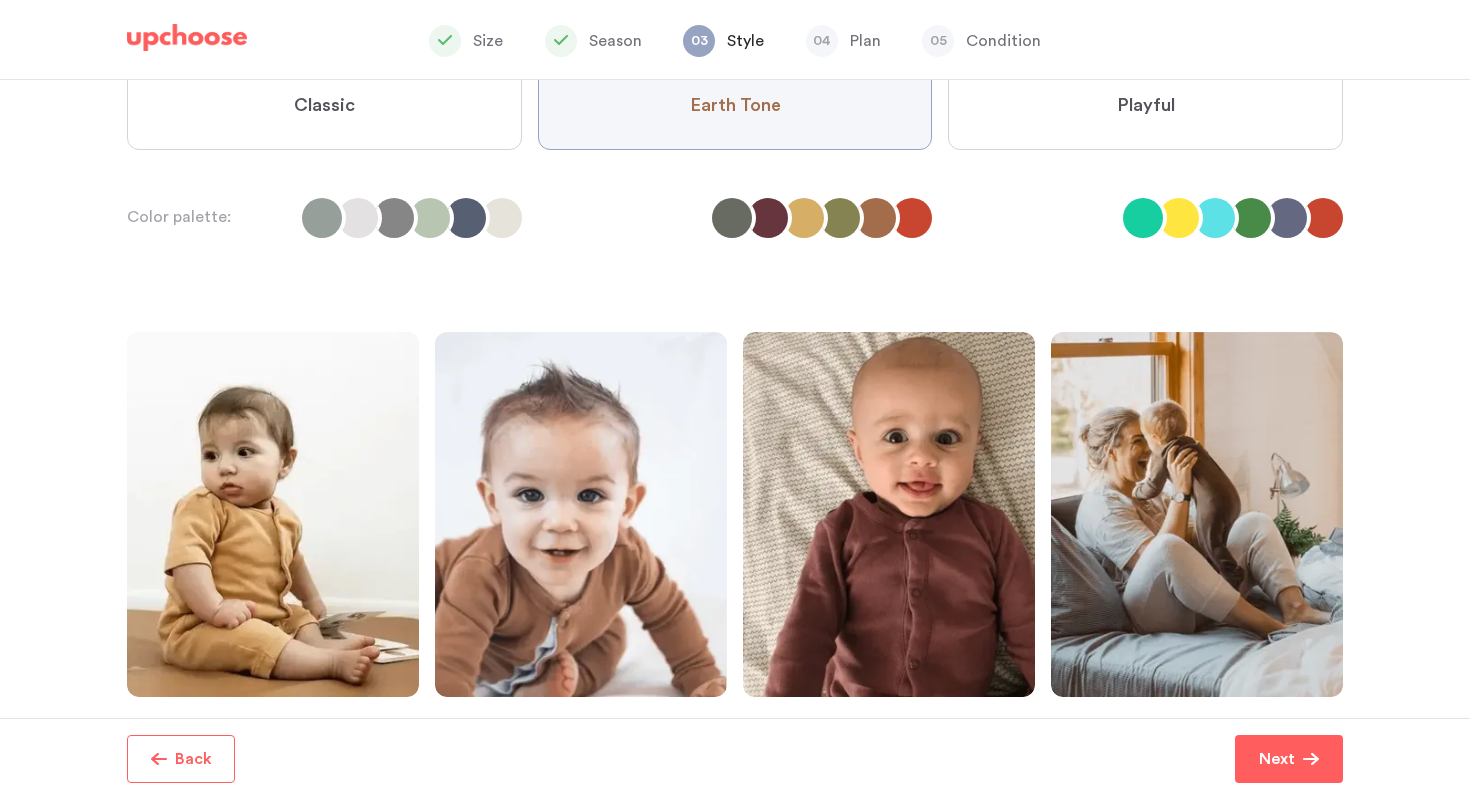 scroll, scrollTop: 166, scrollLeft: 0, axis: vertical 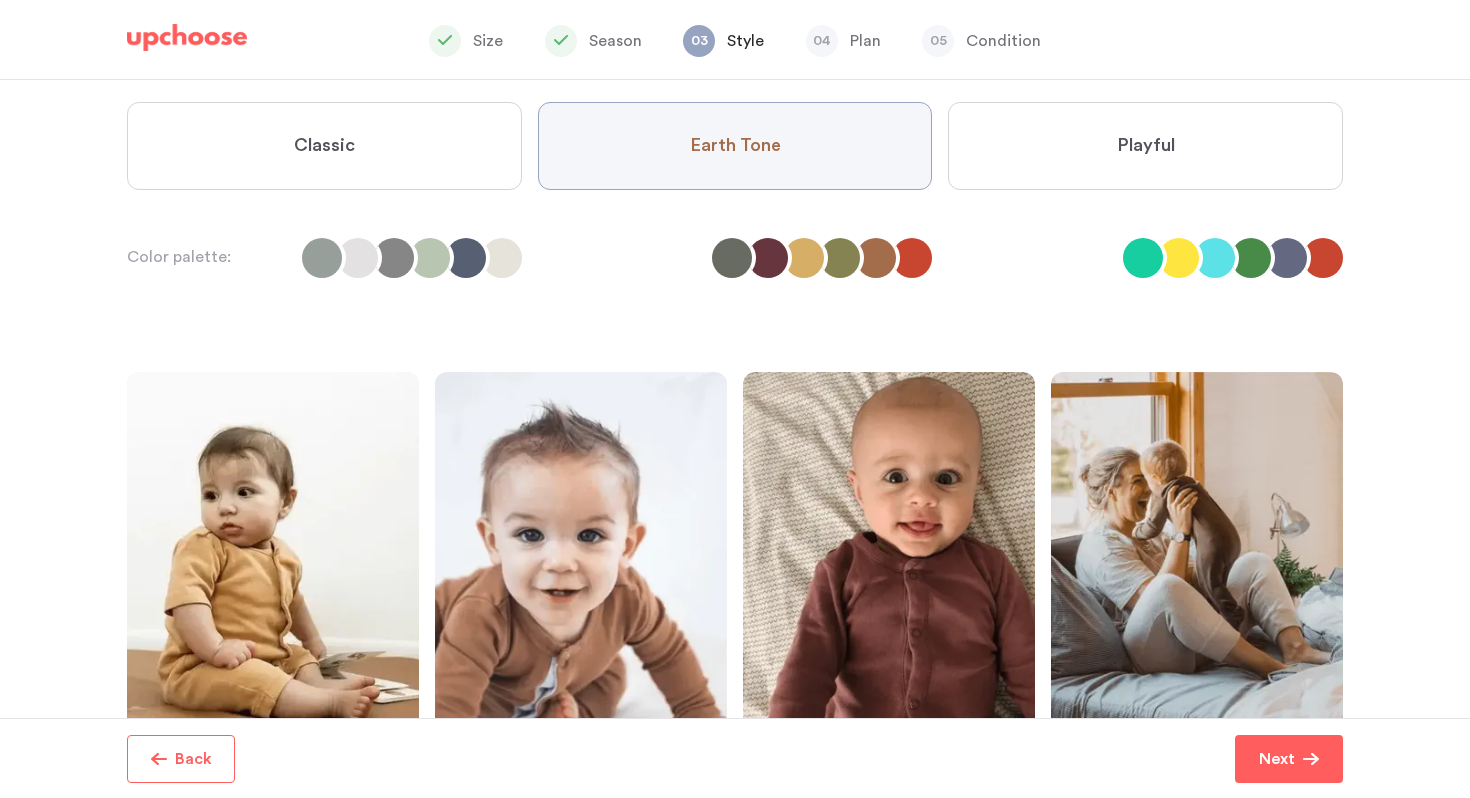 click on "Playful" at bounding box center [1145, 146] 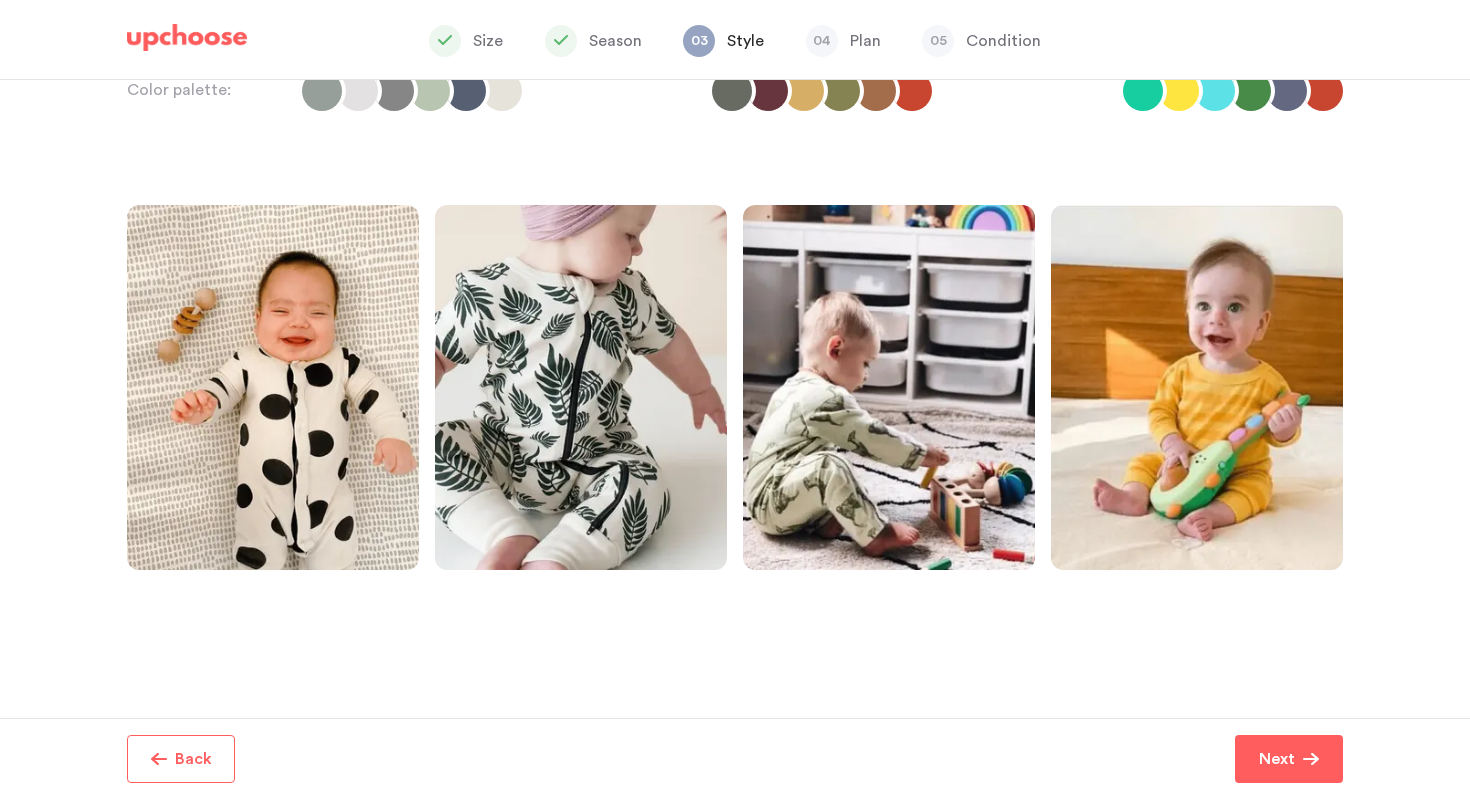 scroll, scrollTop: 357, scrollLeft: 0, axis: vertical 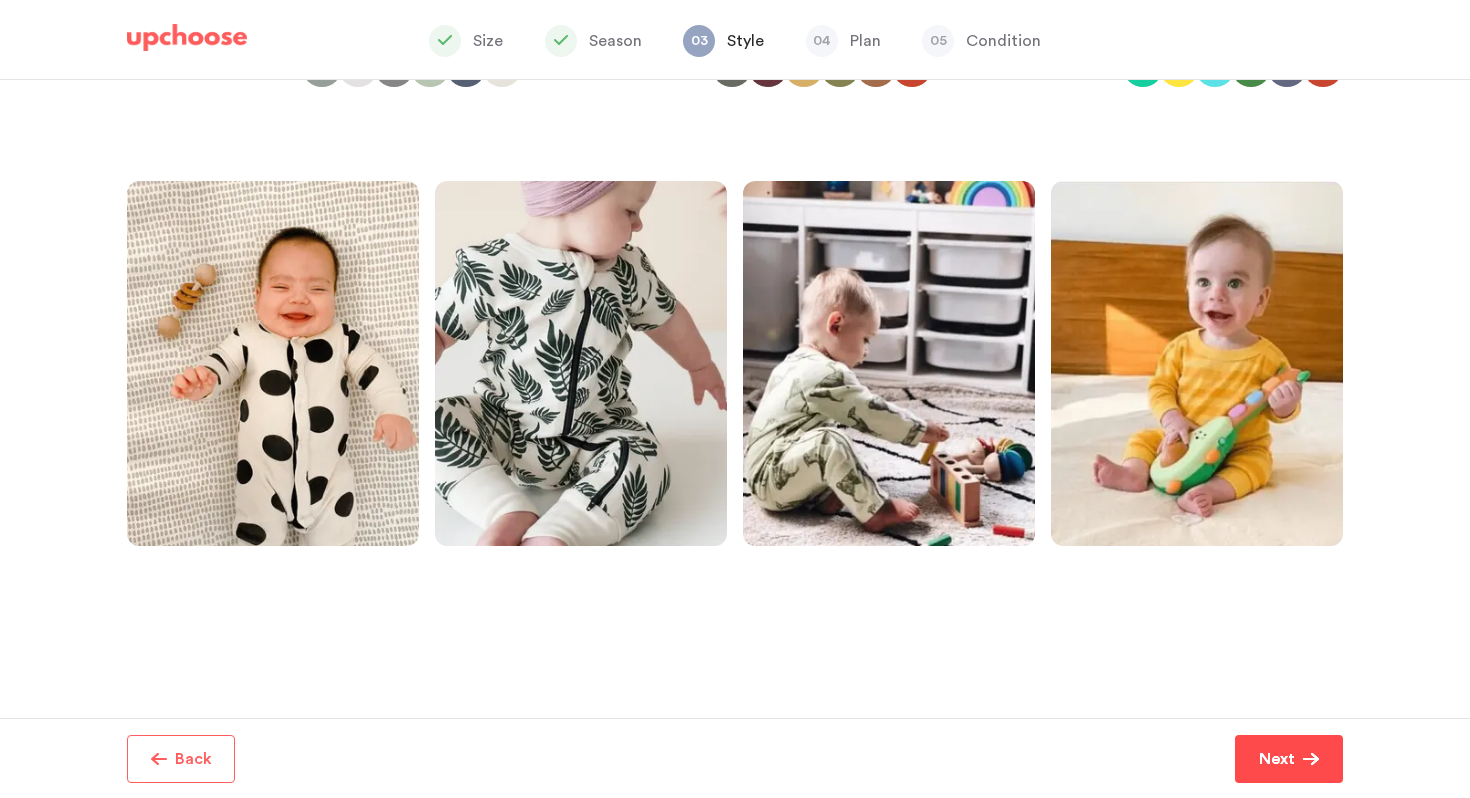 click on "Next" at bounding box center [1277, 759] 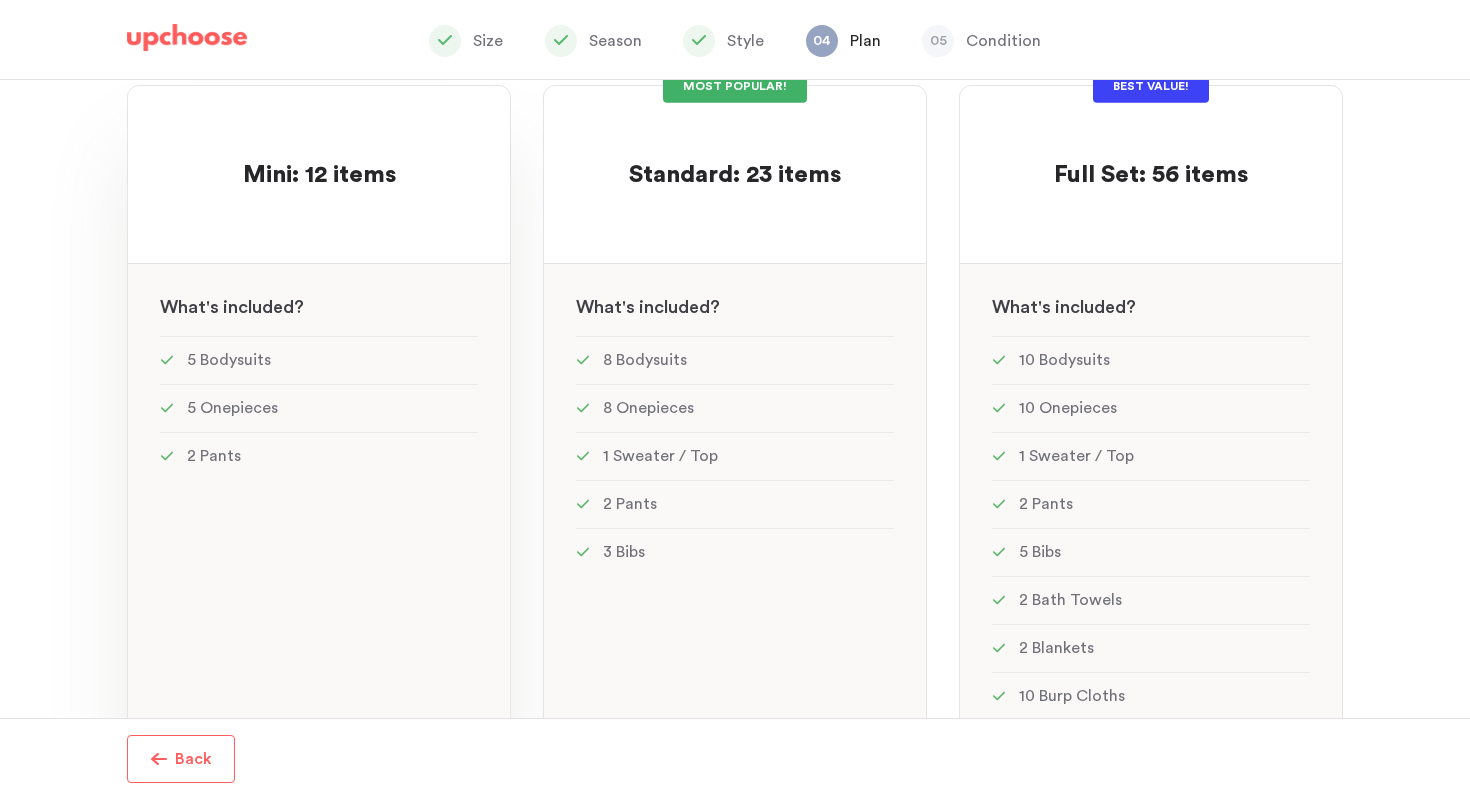 scroll, scrollTop: 208, scrollLeft: 0, axis: vertical 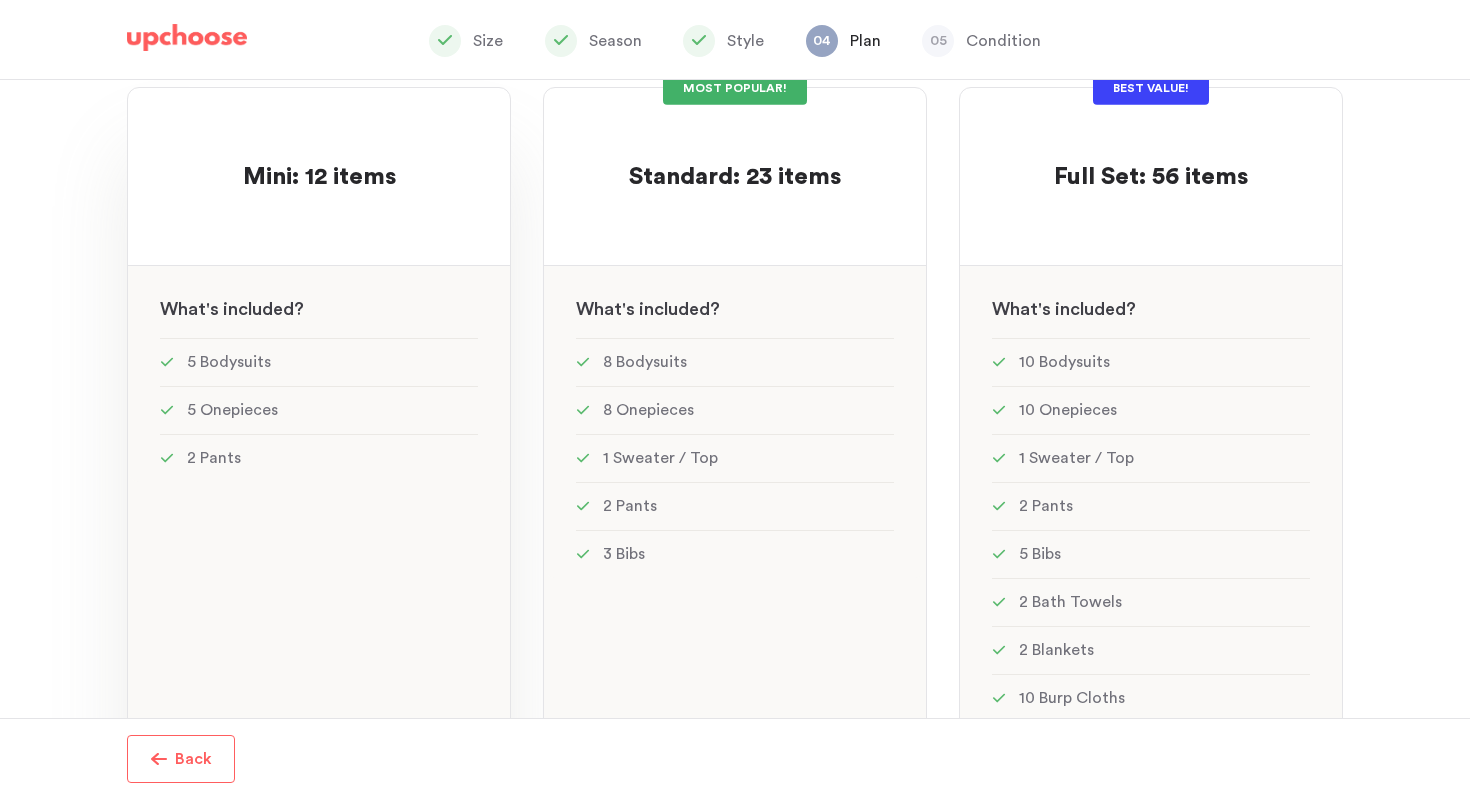 click on "2 Pants" at bounding box center (319, 458) 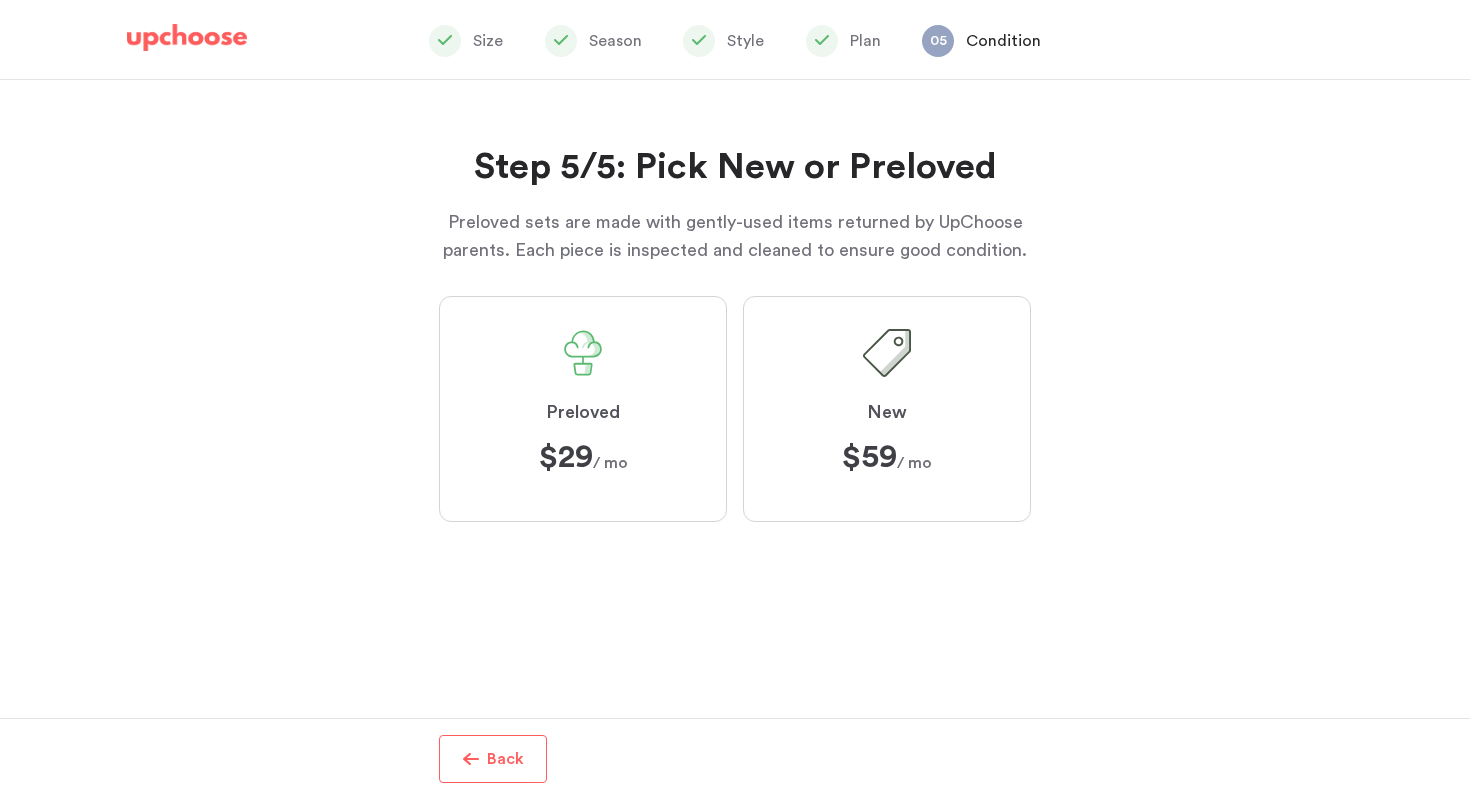 click on "Preloved $29 $29  / mo" at bounding box center (583, 409) 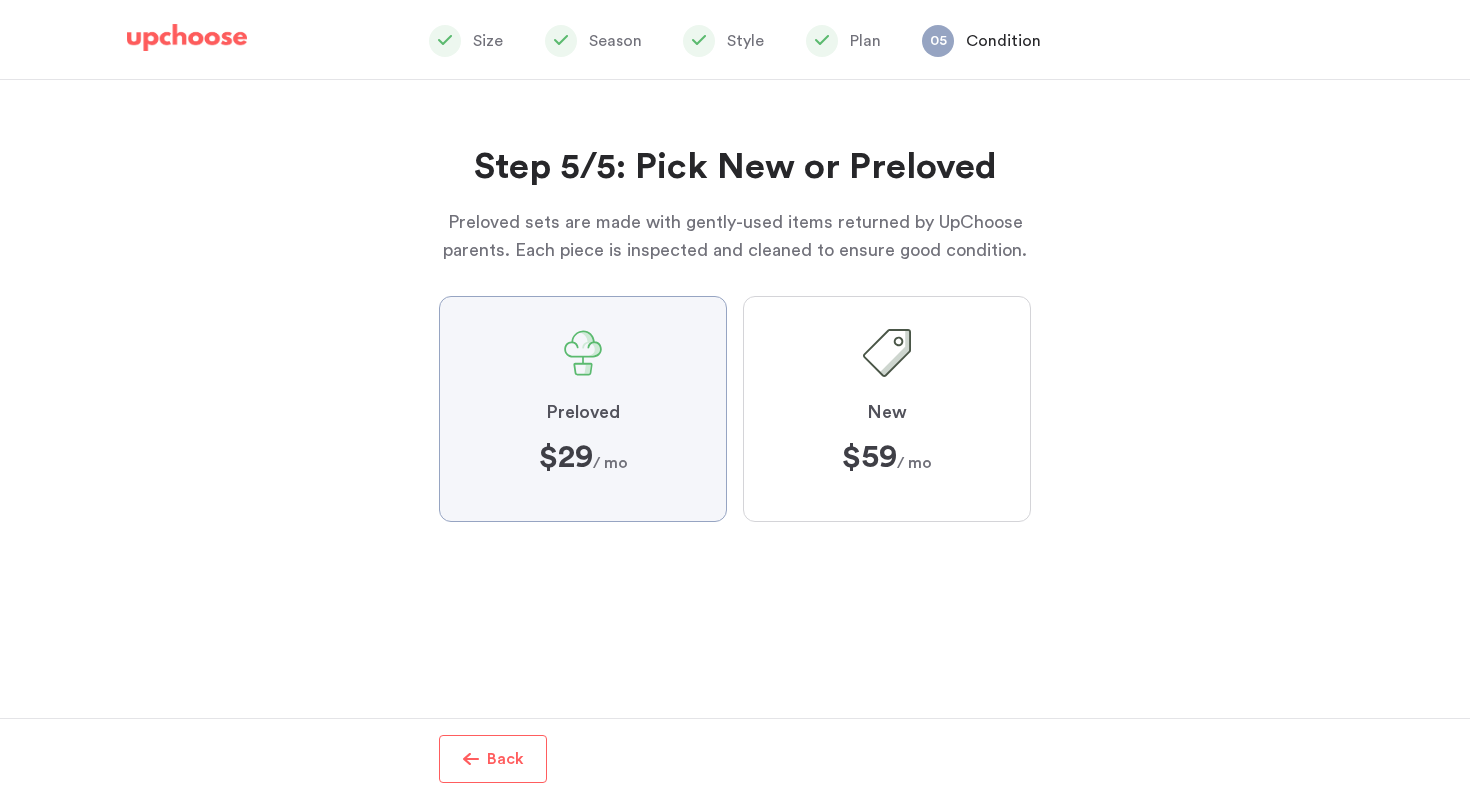 click on "Preloved $29 $29  / mo" at bounding box center [0, 0] 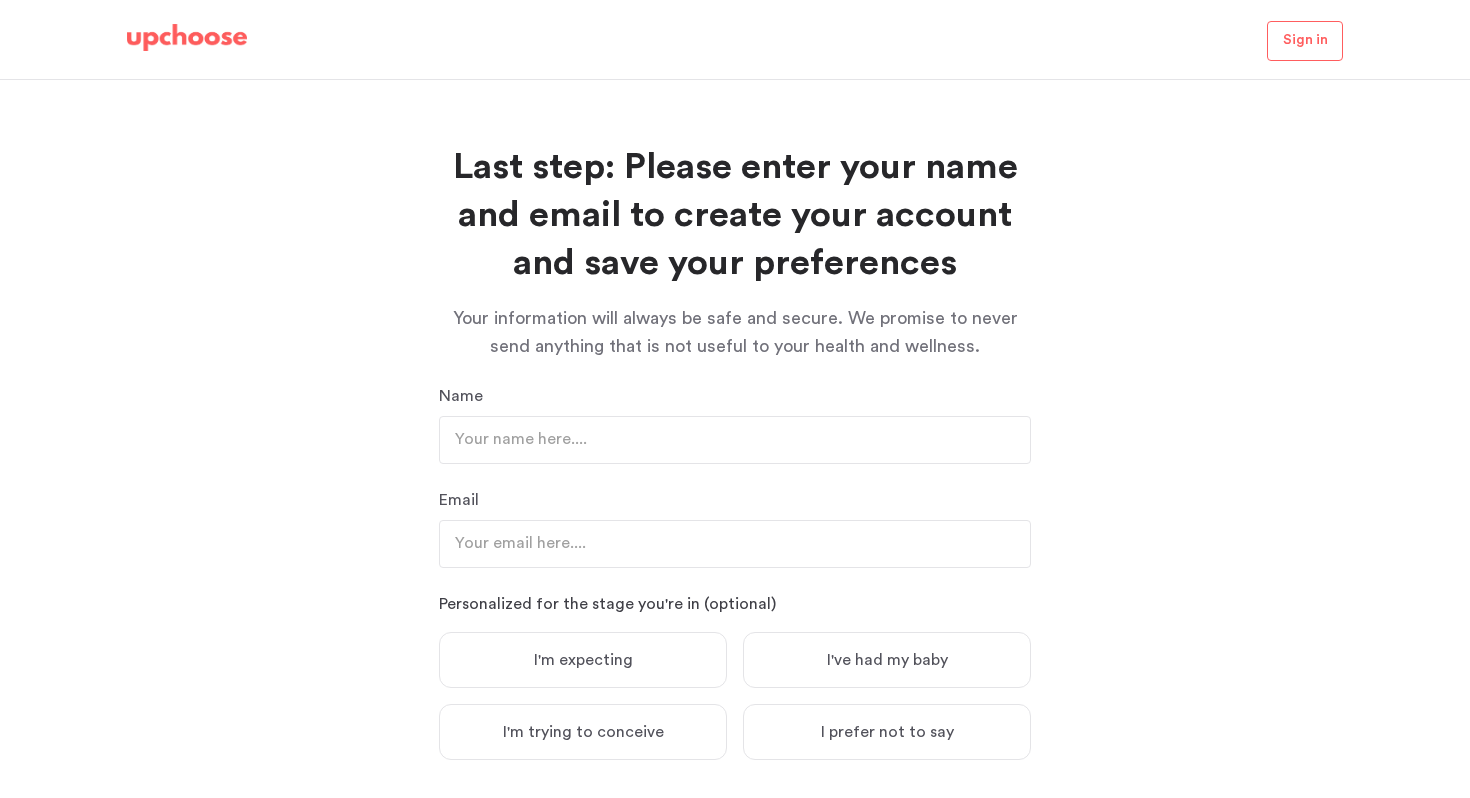 scroll, scrollTop: 277, scrollLeft: 0, axis: vertical 